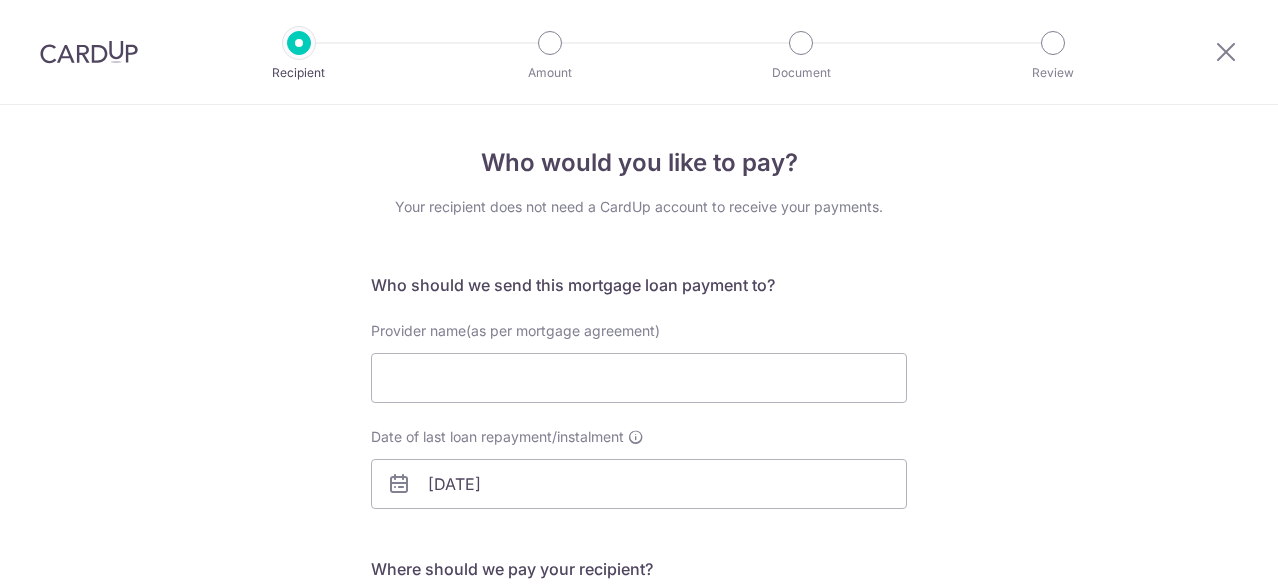 select on "6" 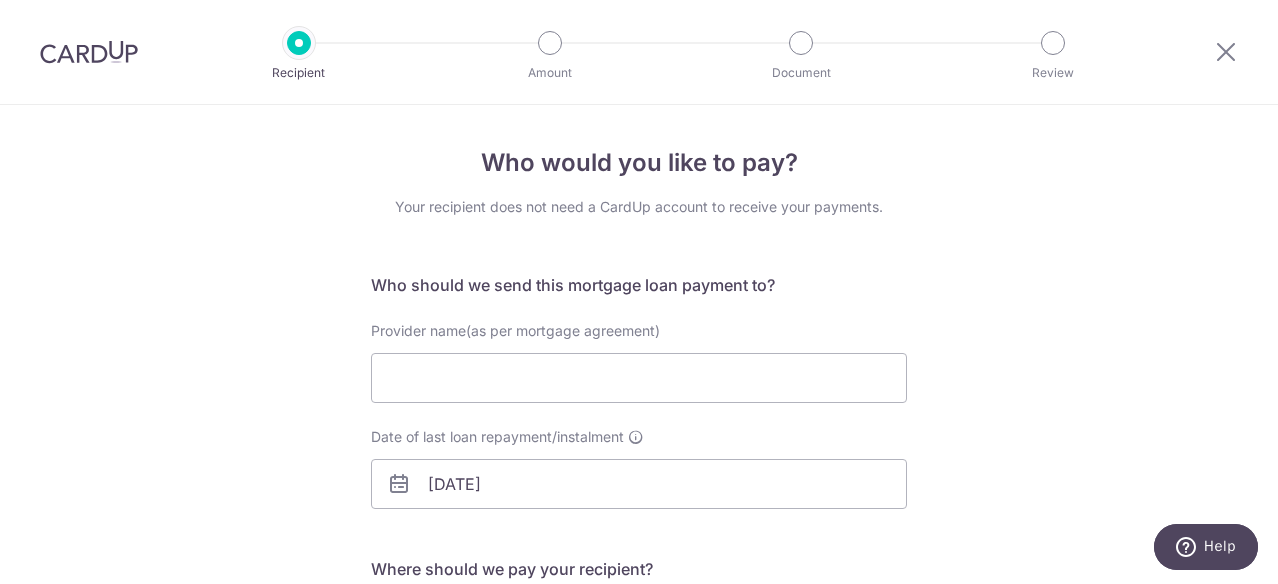 scroll, scrollTop: 0, scrollLeft: 0, axis: both 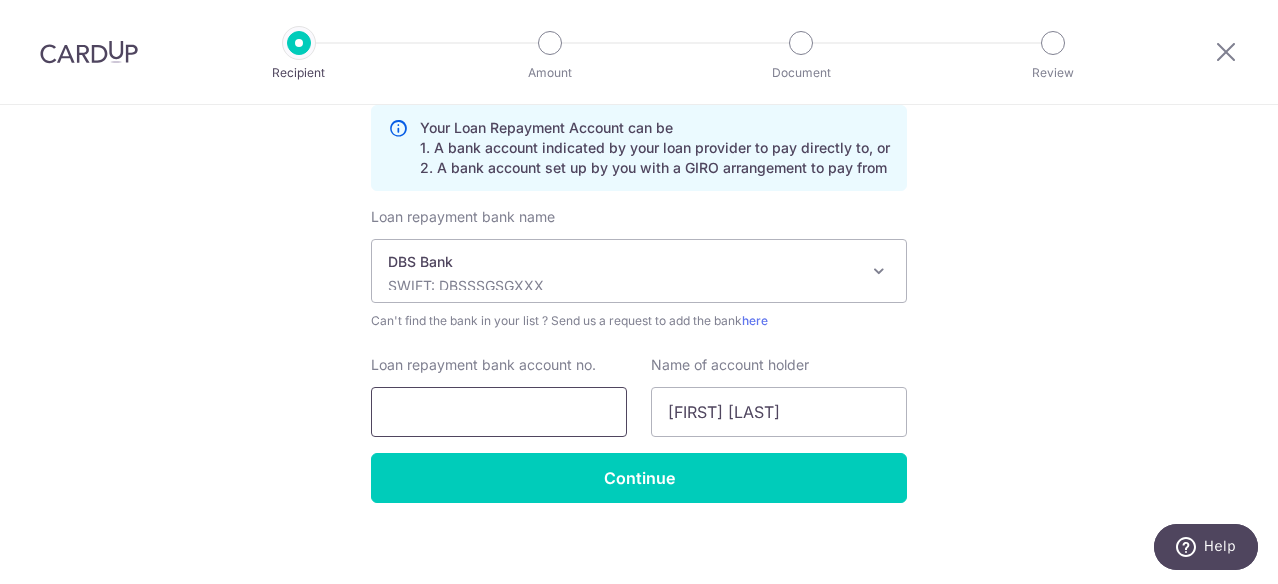 click on "Loan repayment bank account no." at bounding box center [499, 412] 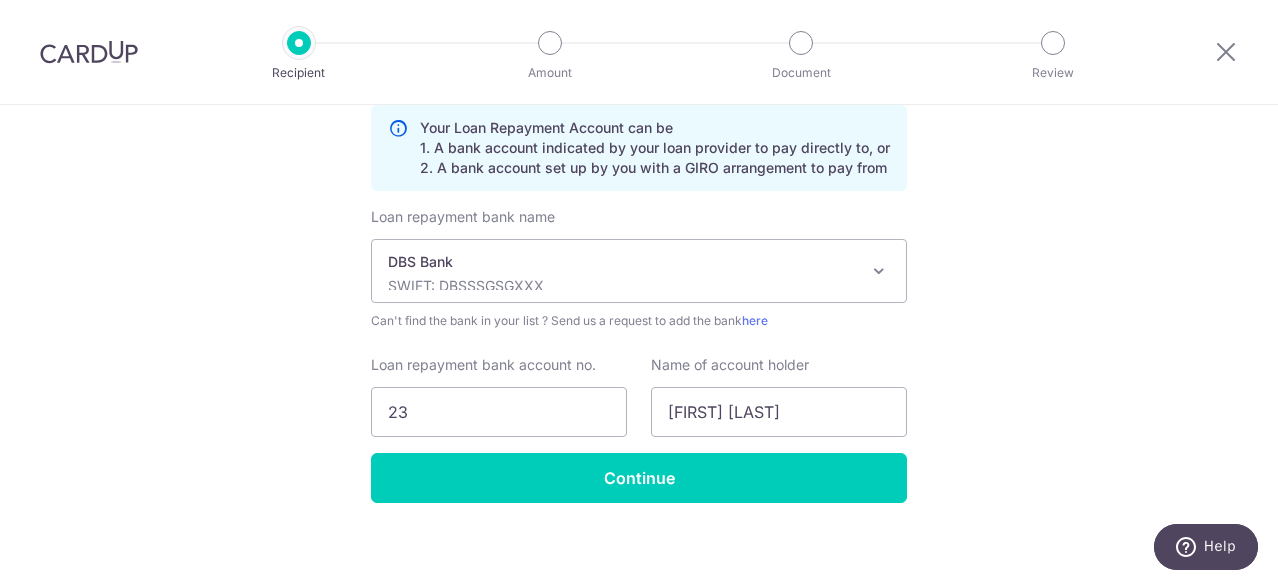 type on "2" 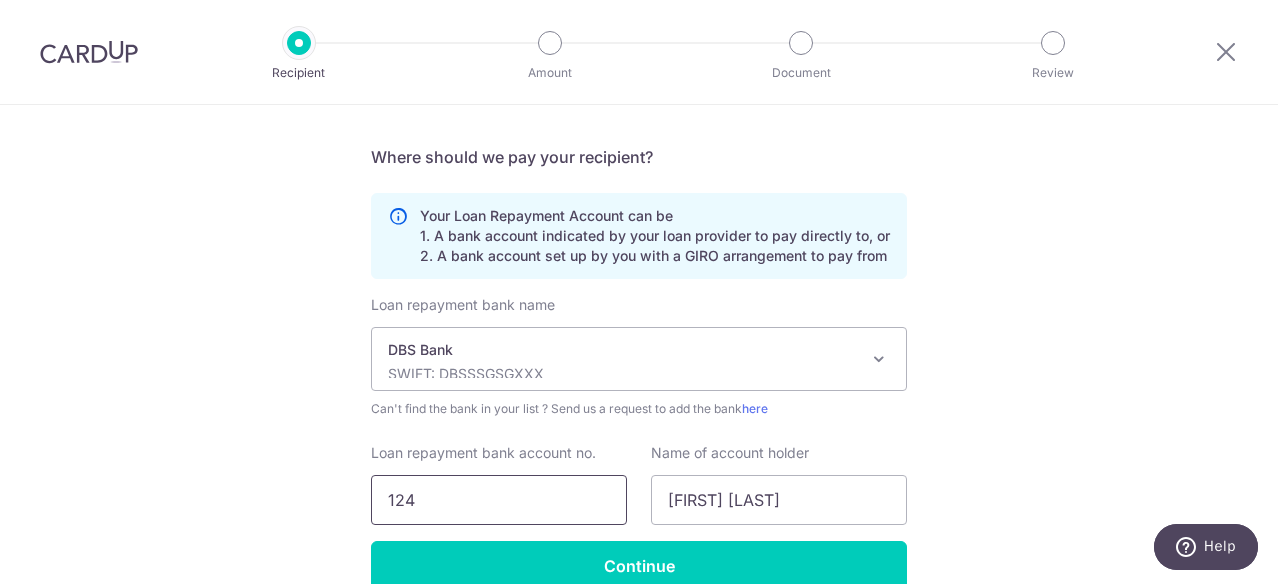 scroll, scrollTop: 511, scrollLeft: 0, axis: vertical 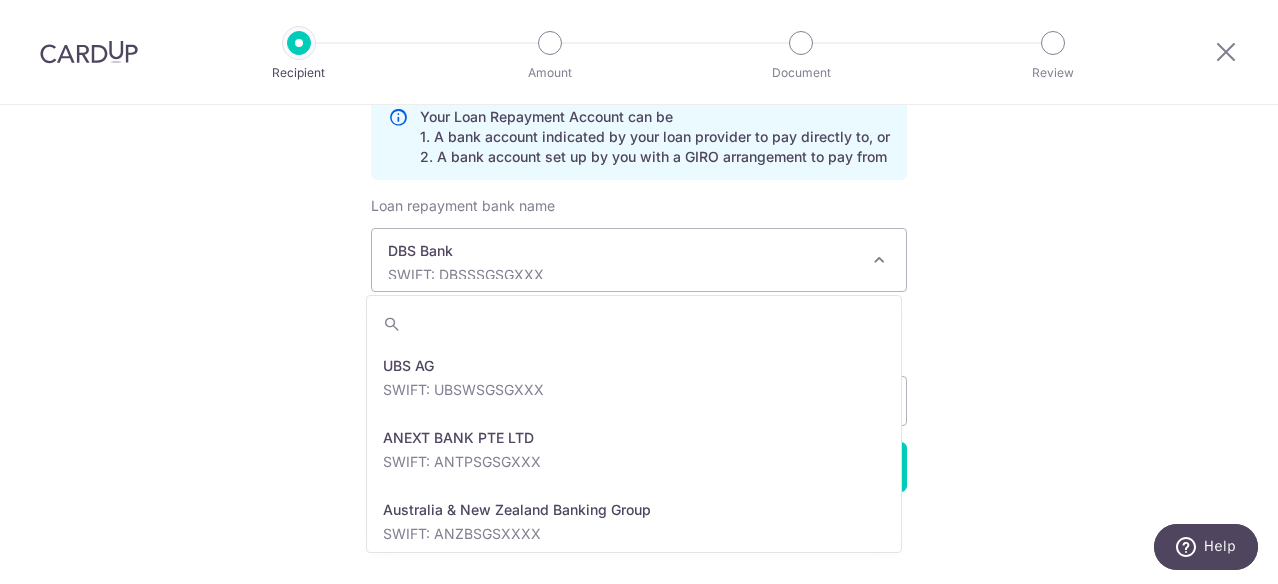 click on "DBS Bank SWIFT: DBSSSGSGXXX" at bounding box center (639, 260) 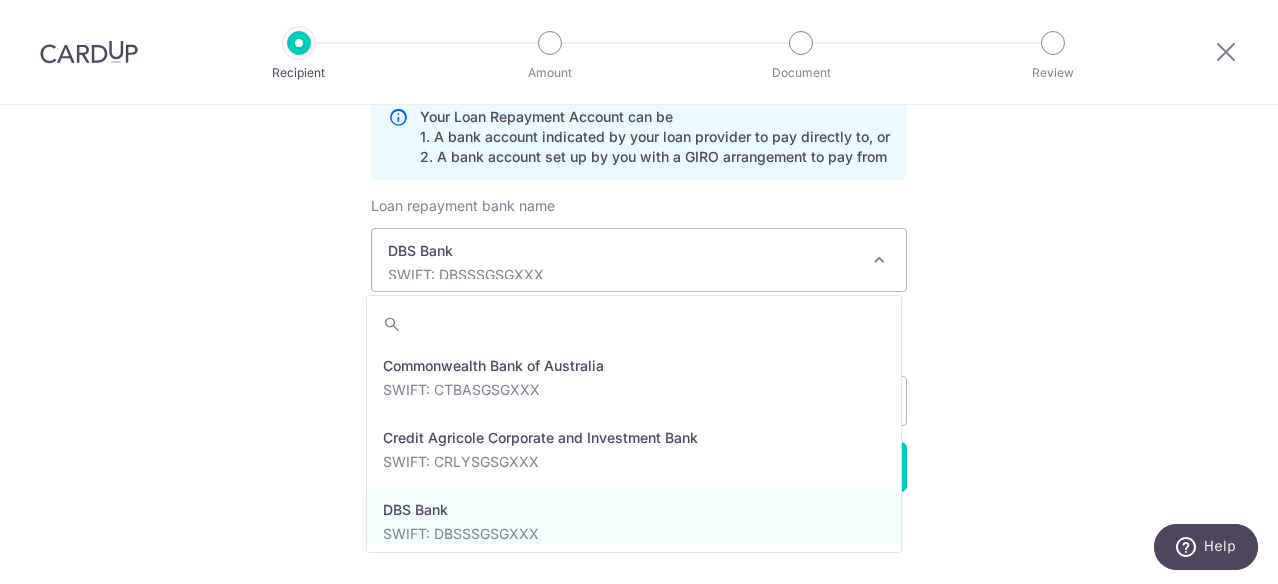 click on "Who would you like to pay?
Your recipient does not need a CardUp account to receive your payments.
Who should we send this mortgage loan payment to?
Provider name(as per mortgage agreement)
Date of last loan repayment/instalment
01/05/2026
Translation missing: en.no key
URL
Telephone" at bounding box center (639, 90) 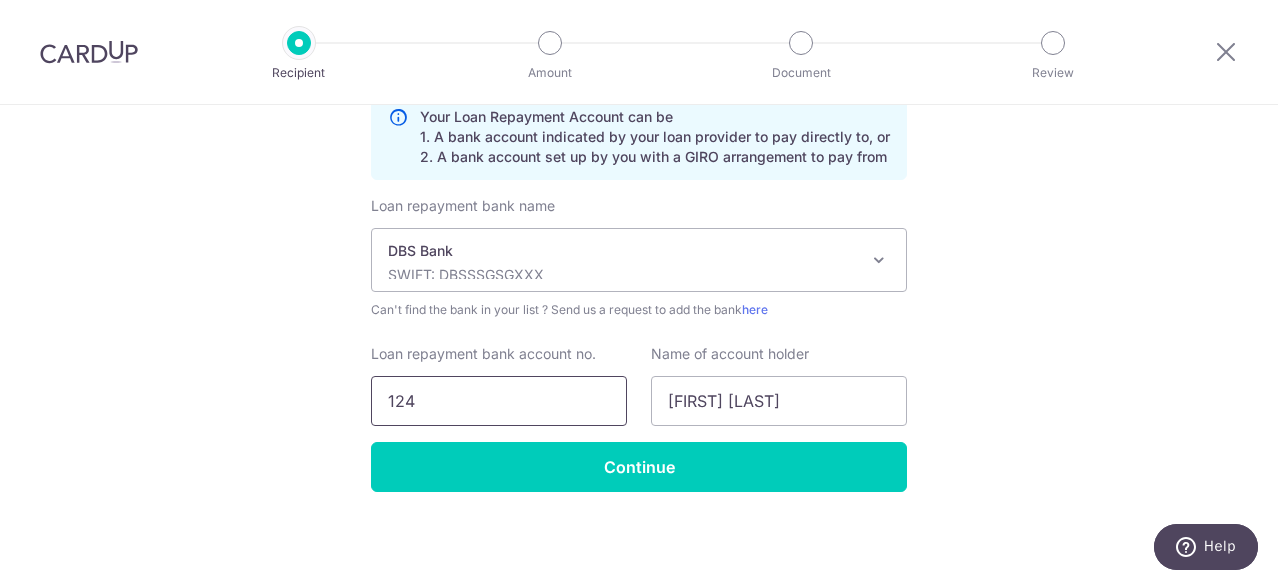 drag, startPoint x: 468, startPoint y: 402, endPoint x: 299, endPoint y: 401, distance: 169.00296 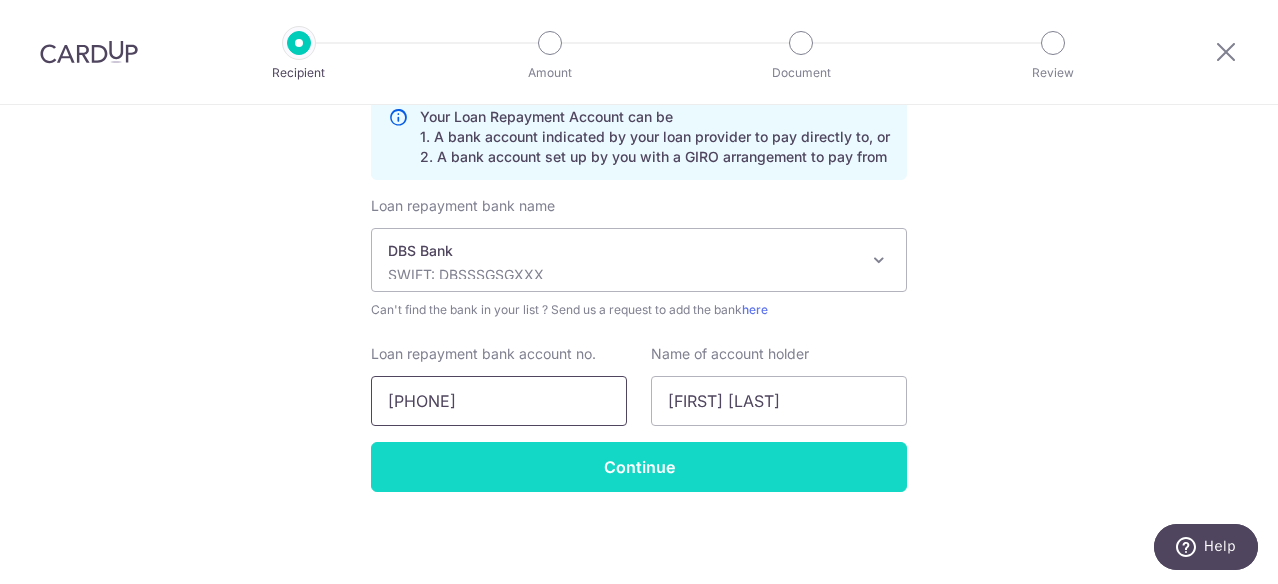 type on "01-3371015-1" 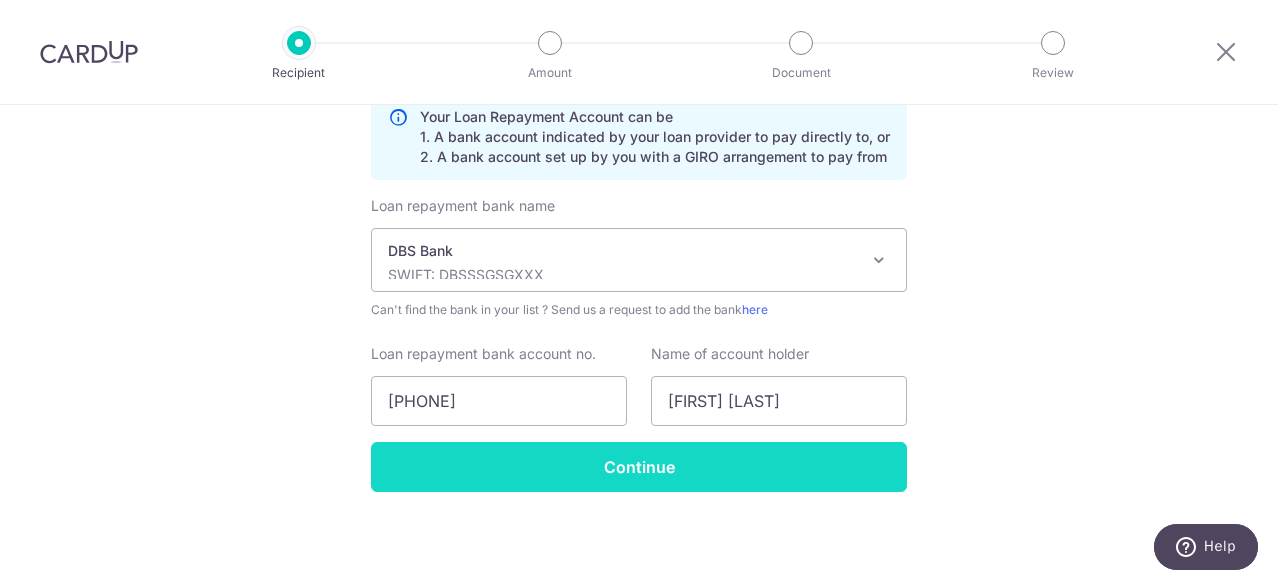 click on "Continue" at bounding box center (639, 467) 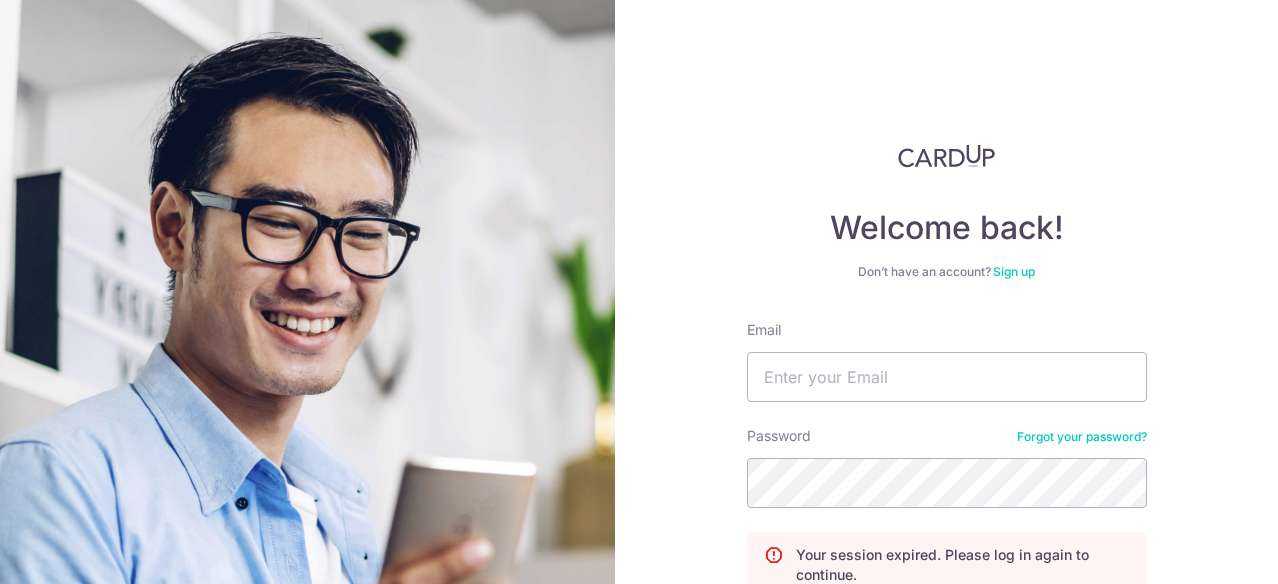 scroll, scrollTop: 0, scrollLeft: 0, axis: both 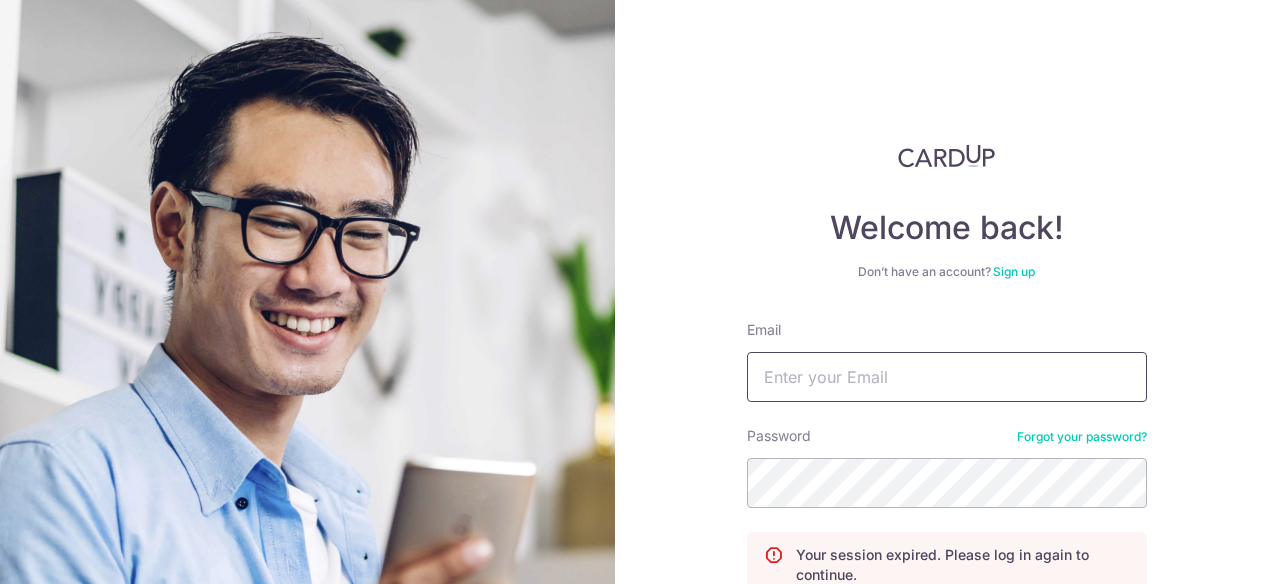 click on "Email" at bounding box center [947, 377] 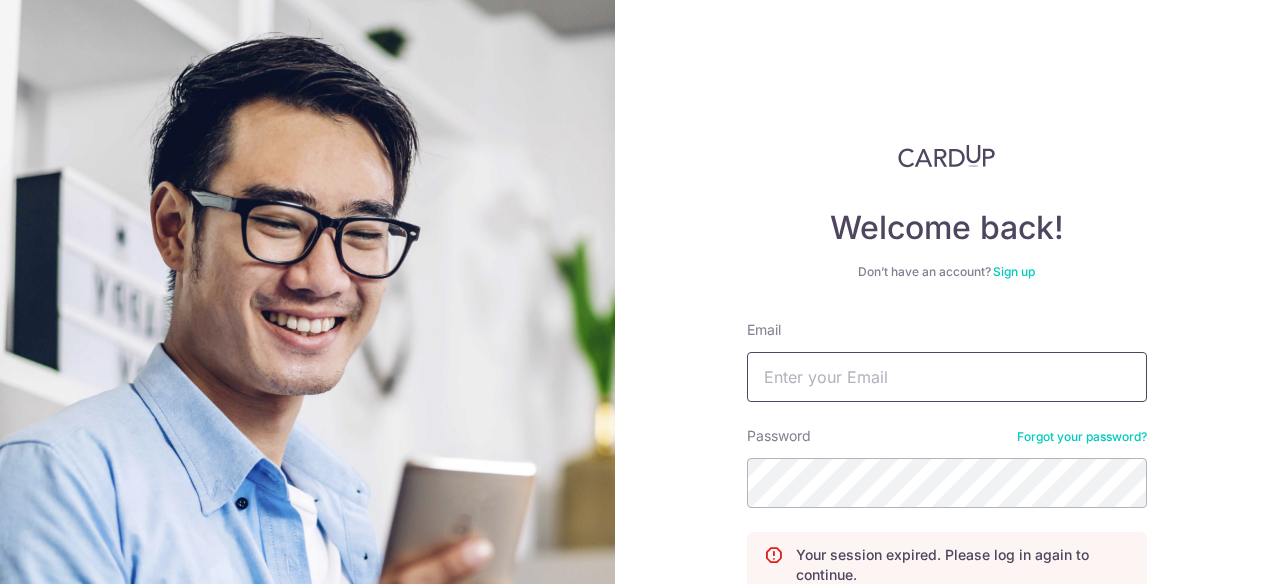 type on "ccspat@gmail.com" 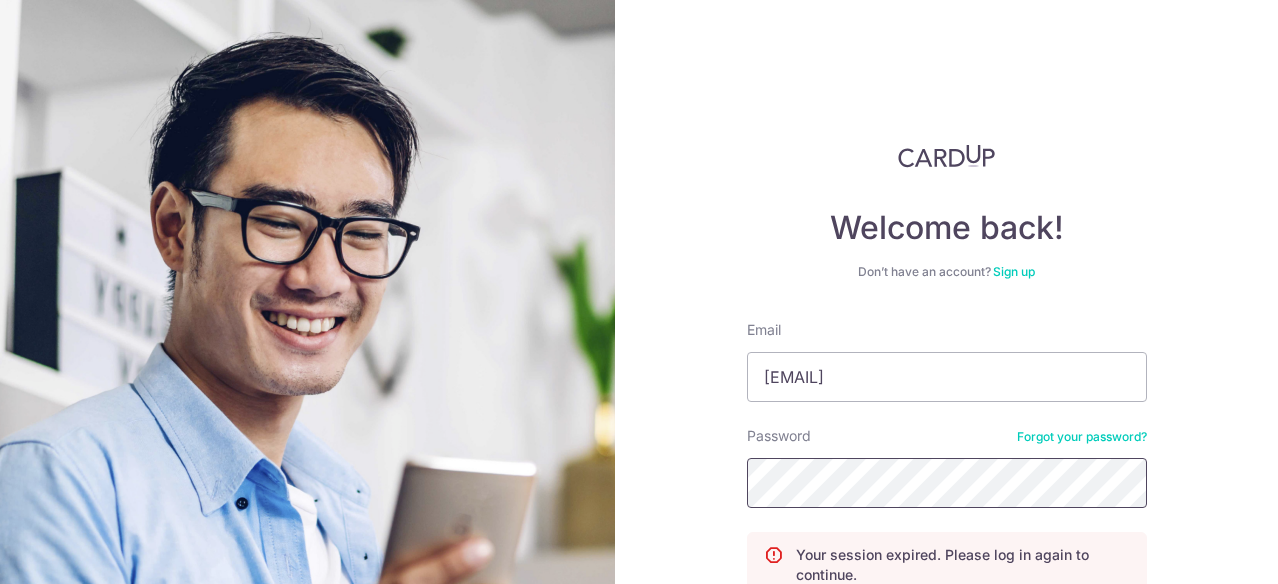 scroll, scrollTop: 190, scrollLeft: 0, axis: vertical 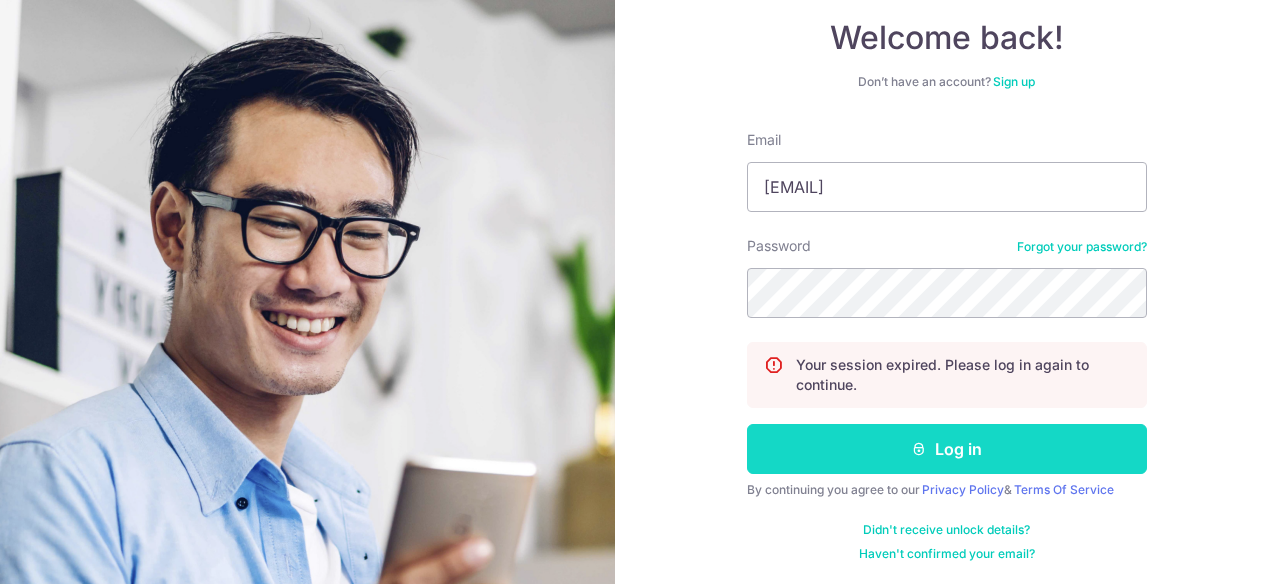 click on "Log in" at bounding box center (947, 449) 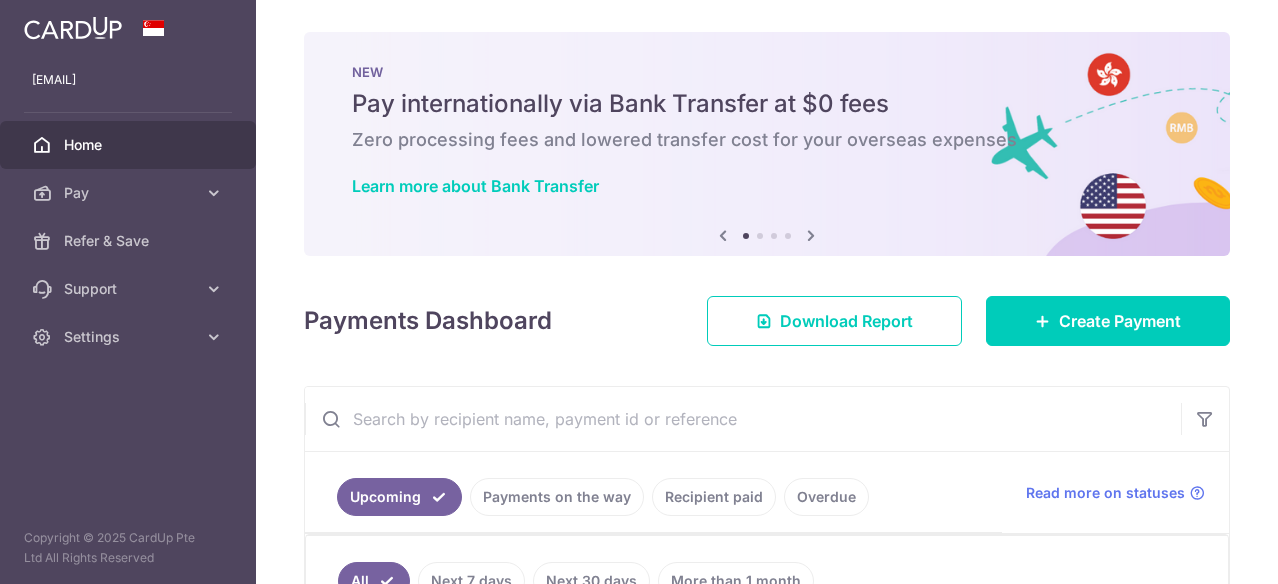 scroll, scrollTop: 0, scrollLeft: 0, axis: both 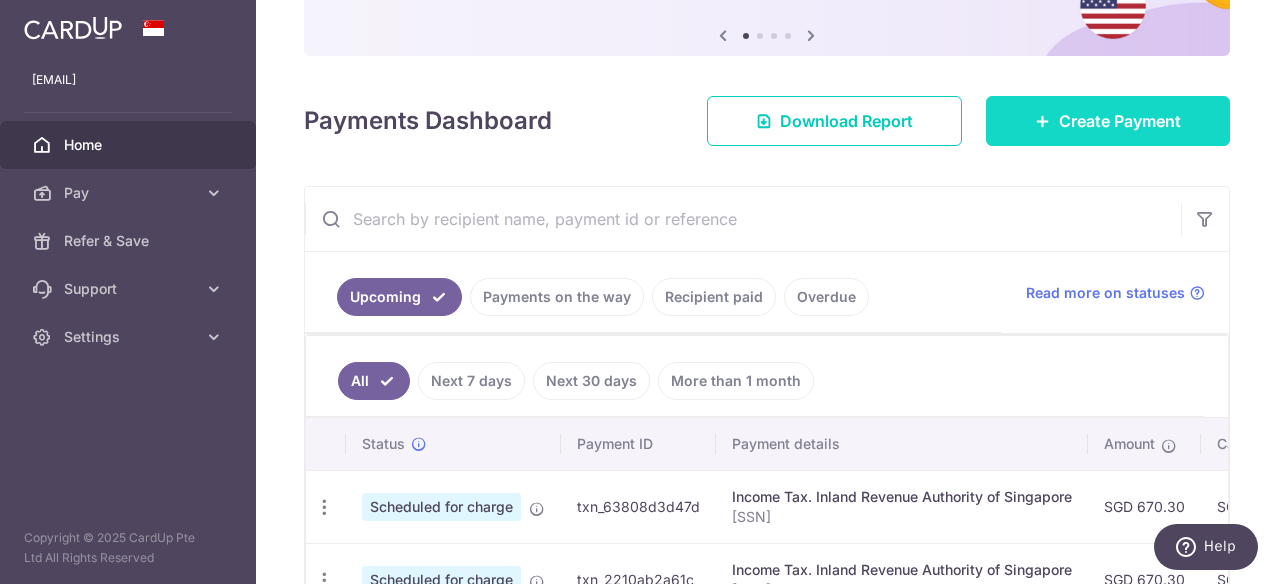click on "Create Payment" at bounding box center (1120, 121) 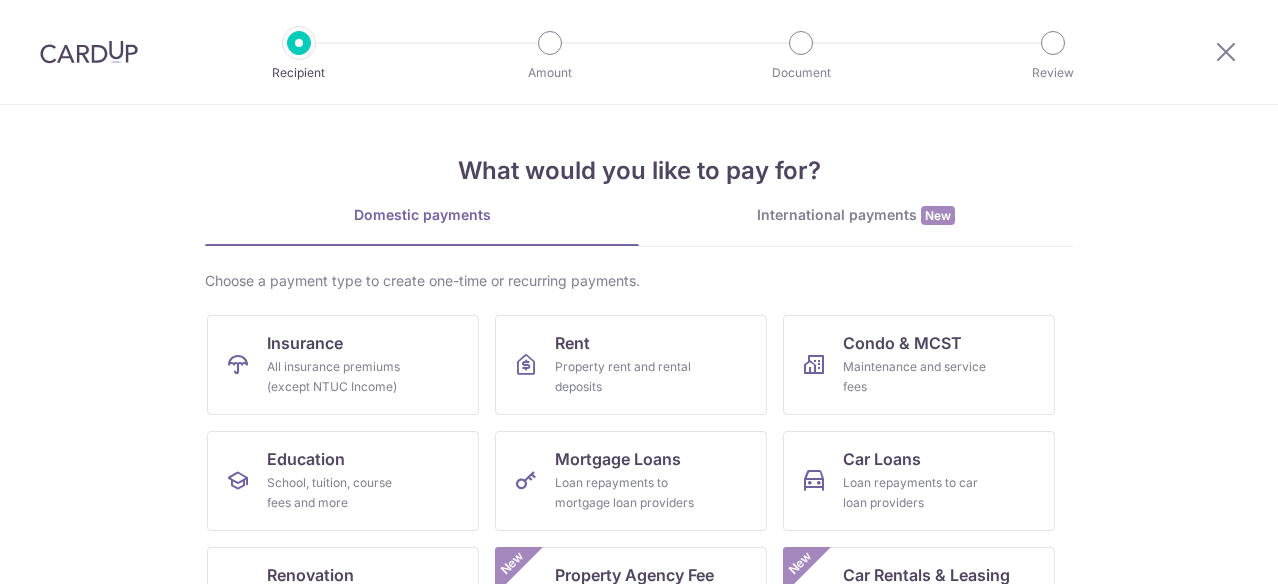 scroll, scrollTop: 0, scrollLeft: 0, axis: both 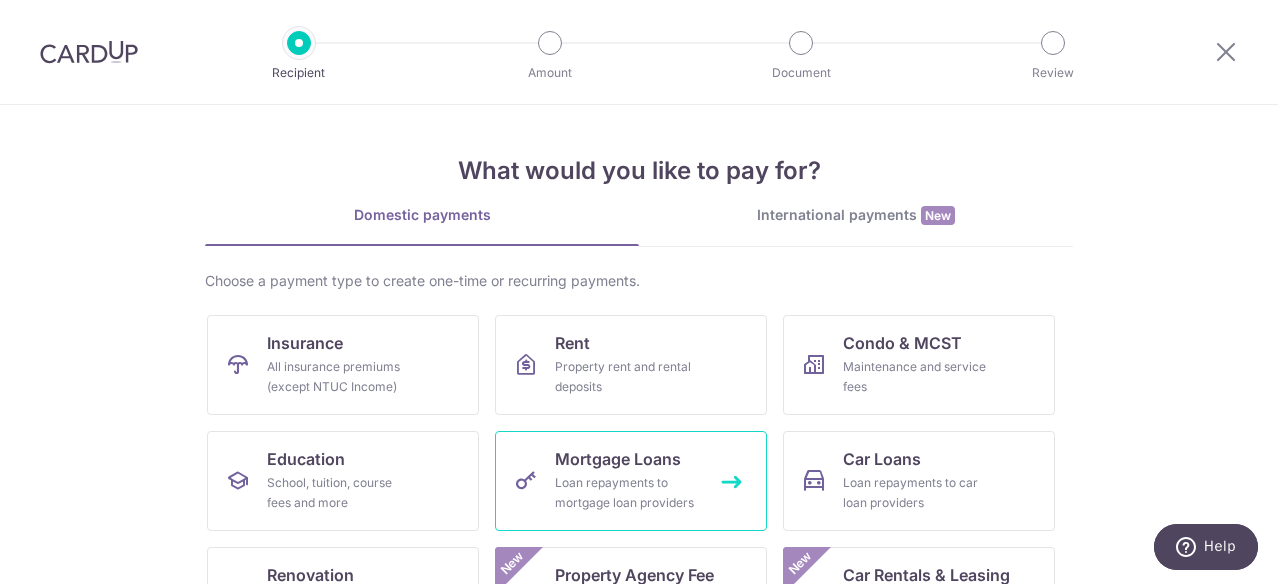 click on "Loan repayments to mortgage loan providers" at bounding box center (627, 493) 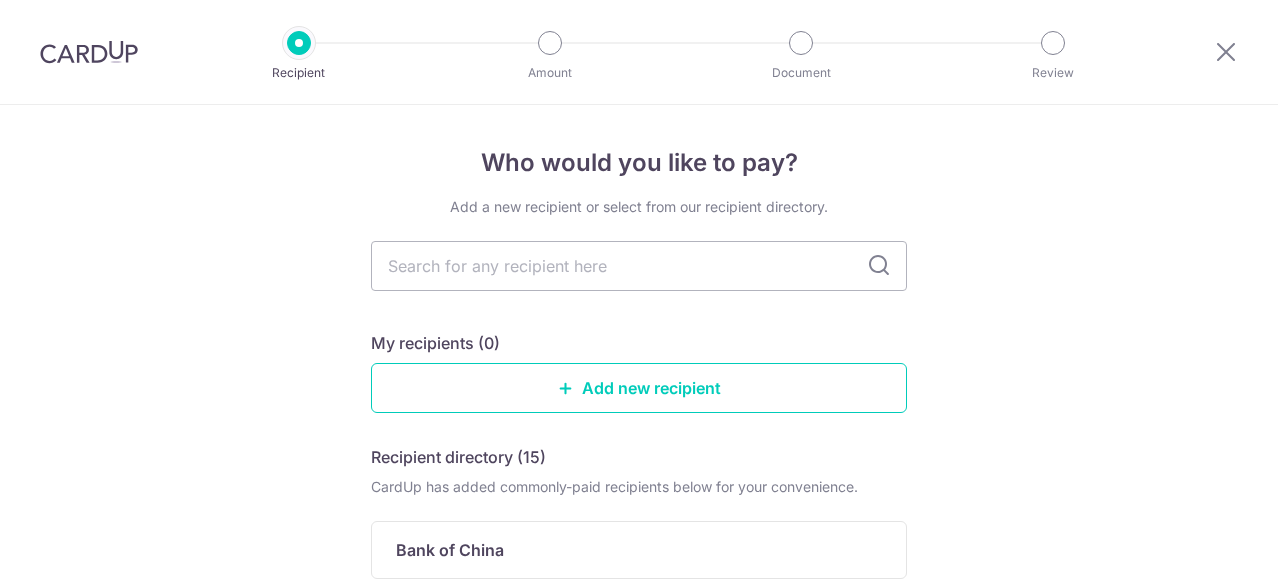scroll, scrollTop: 0, scrollLeft: 0, axis: both 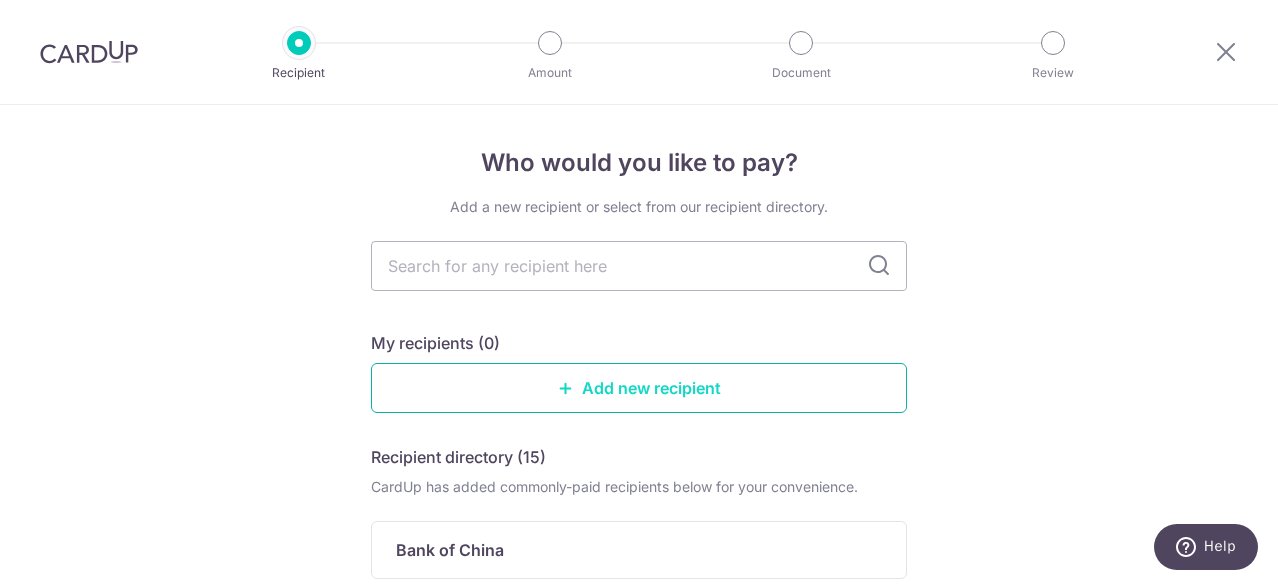 drag, startPoint x: 552, startPoint y: 383, endPoint x: 722, endPoint y: 376, distance: 170.14406 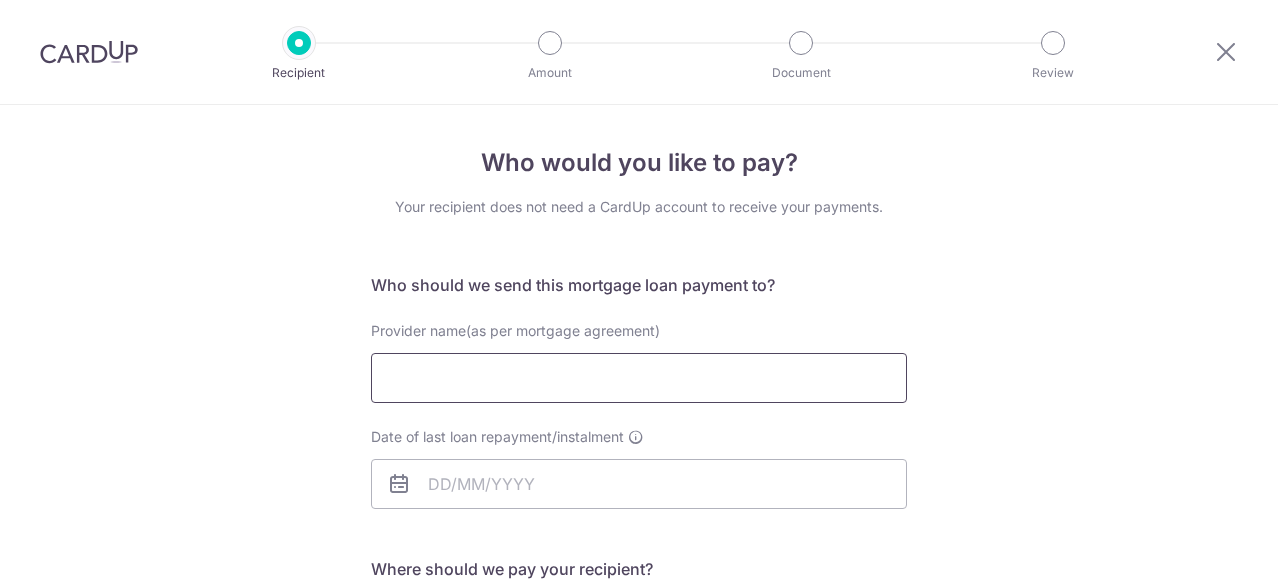 scroll, scrollTop: 0, scrollLeft: 0, axis: both 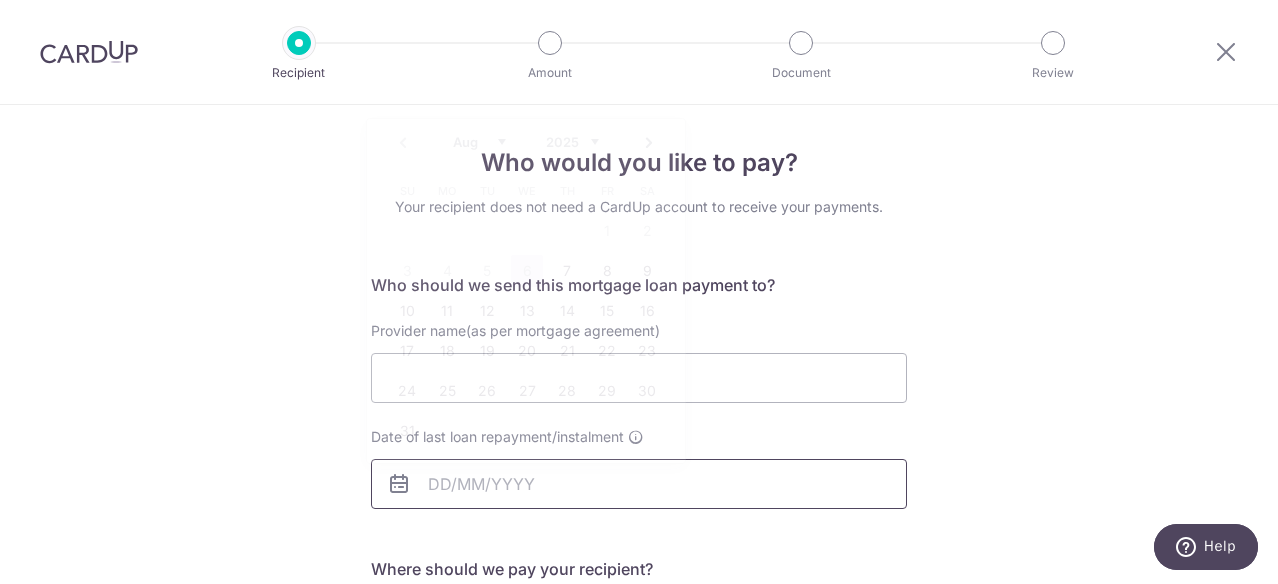 click on "Date of last loan repayment/instalment" at bounding box center [639, 484] 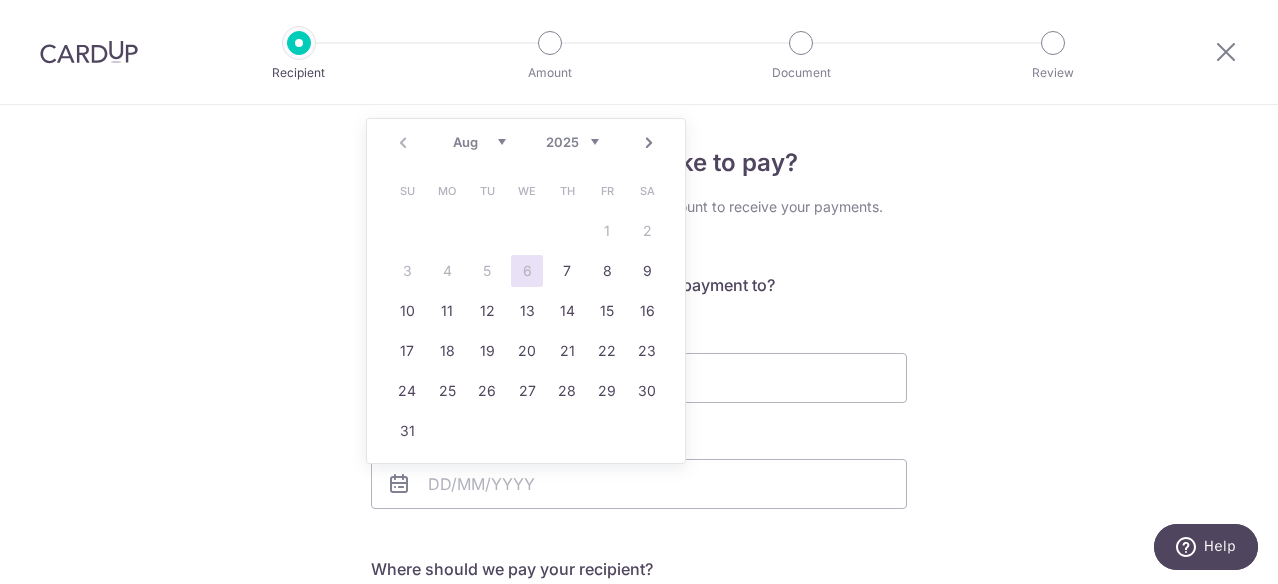 click on "Next" at bounding box center (649, 143) 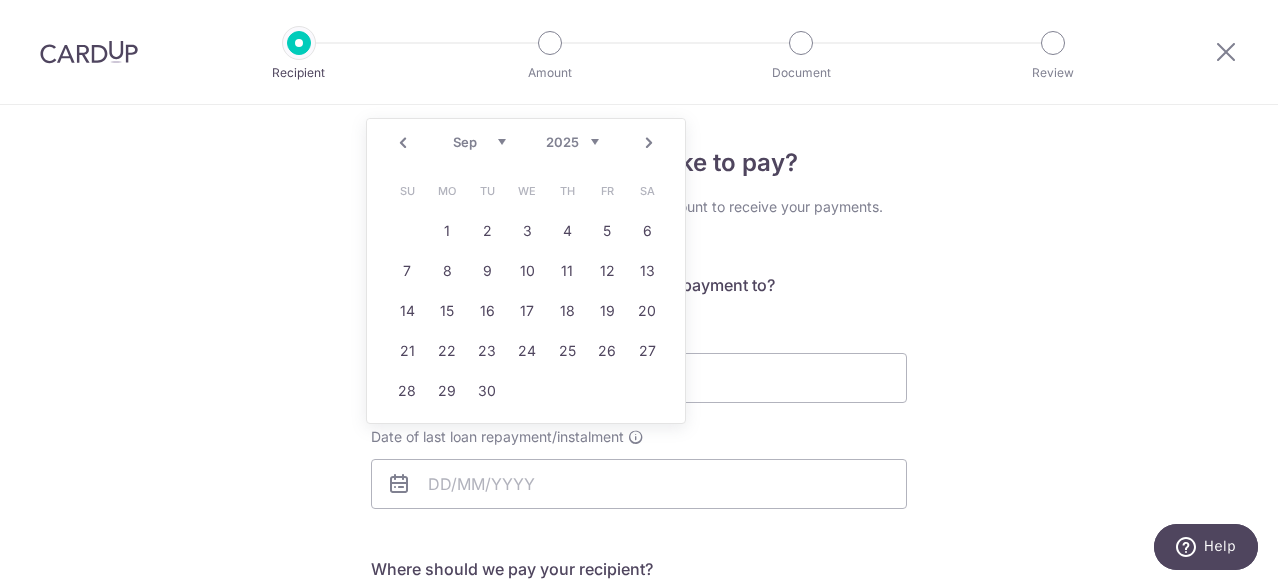 click on "Next" at bounding box center (649, 143) 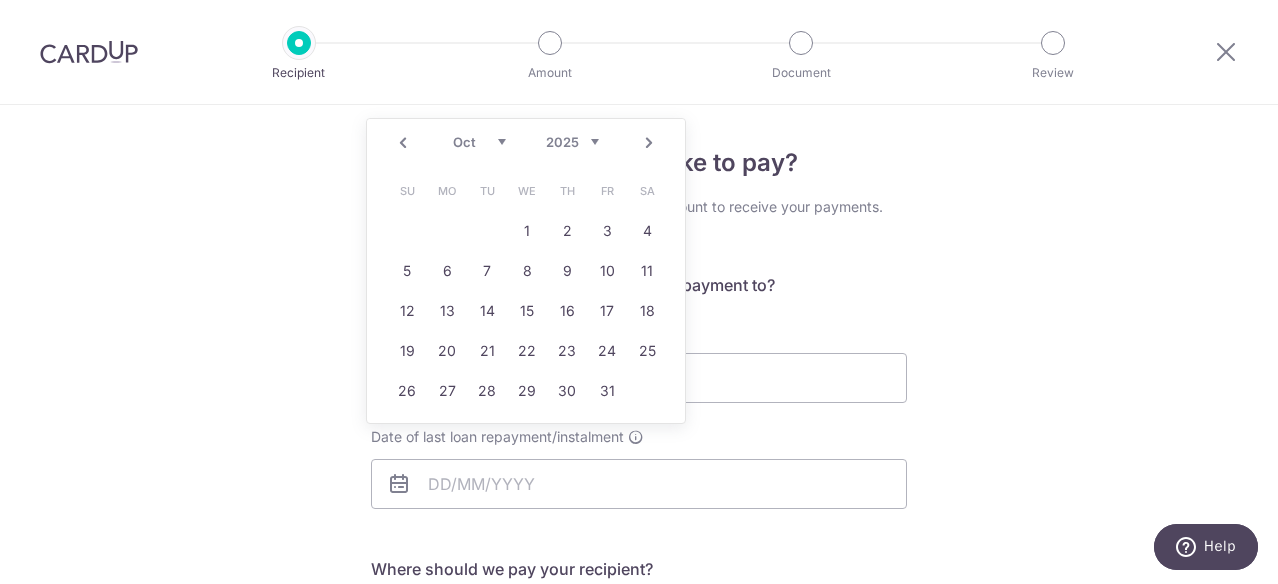 click on "Next" at bounding box center (649, 143) 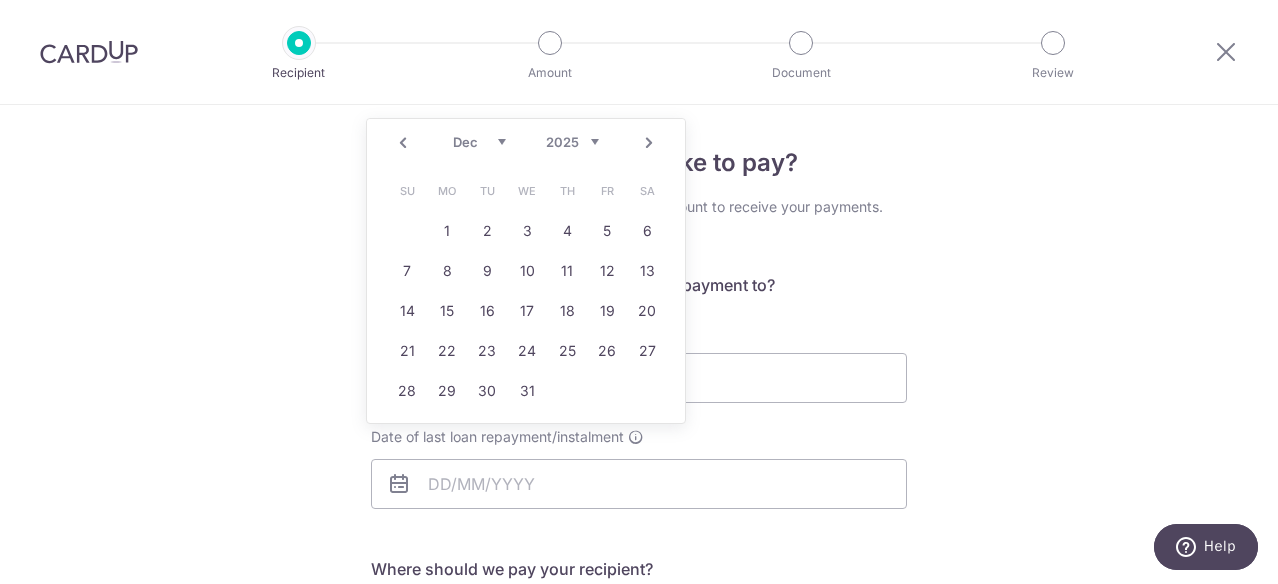 click on "Next" at bounding box center (649, 143) 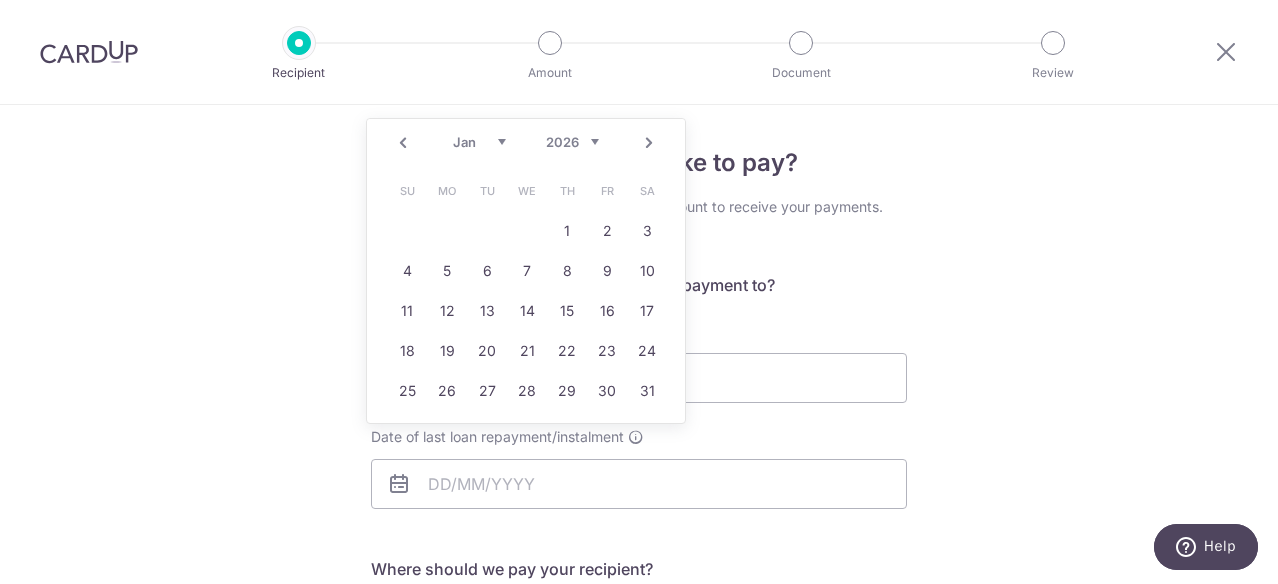 click on "Next" at bounding box center [649, 143] 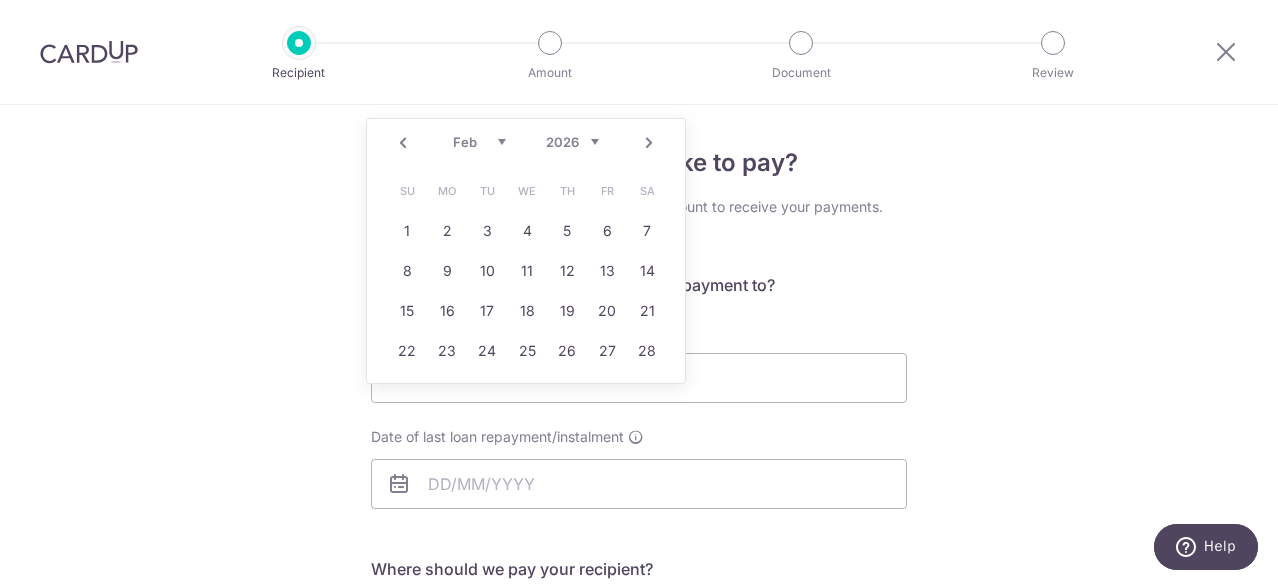 click on "Next" at bounding box center (649, 143) 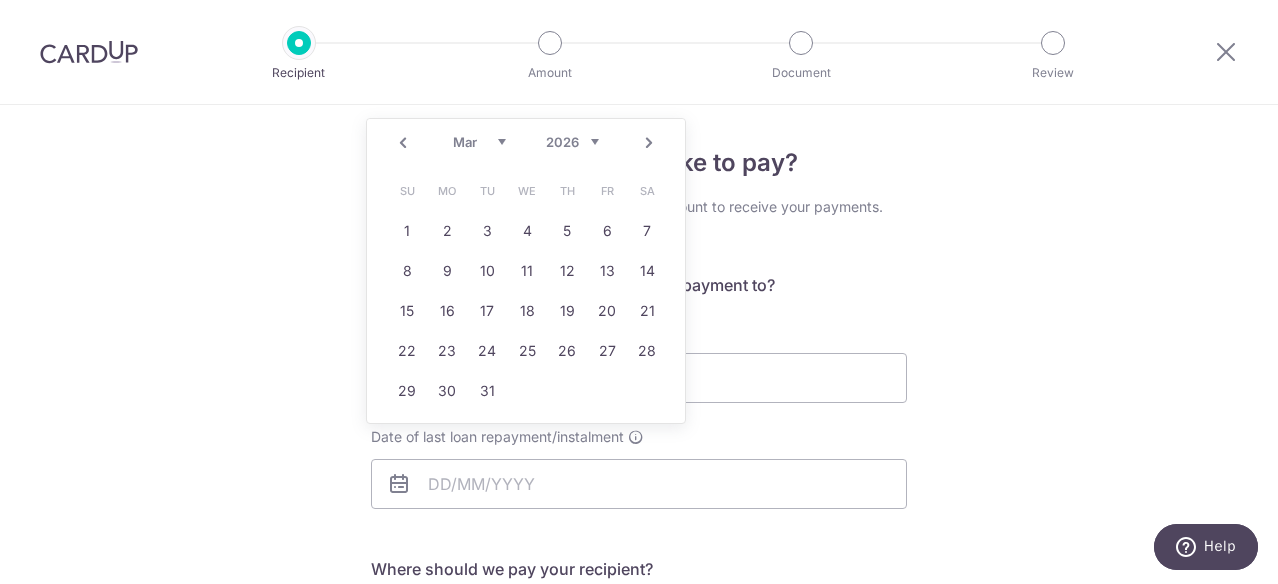click on "Next" at bounding box center [649, 143] 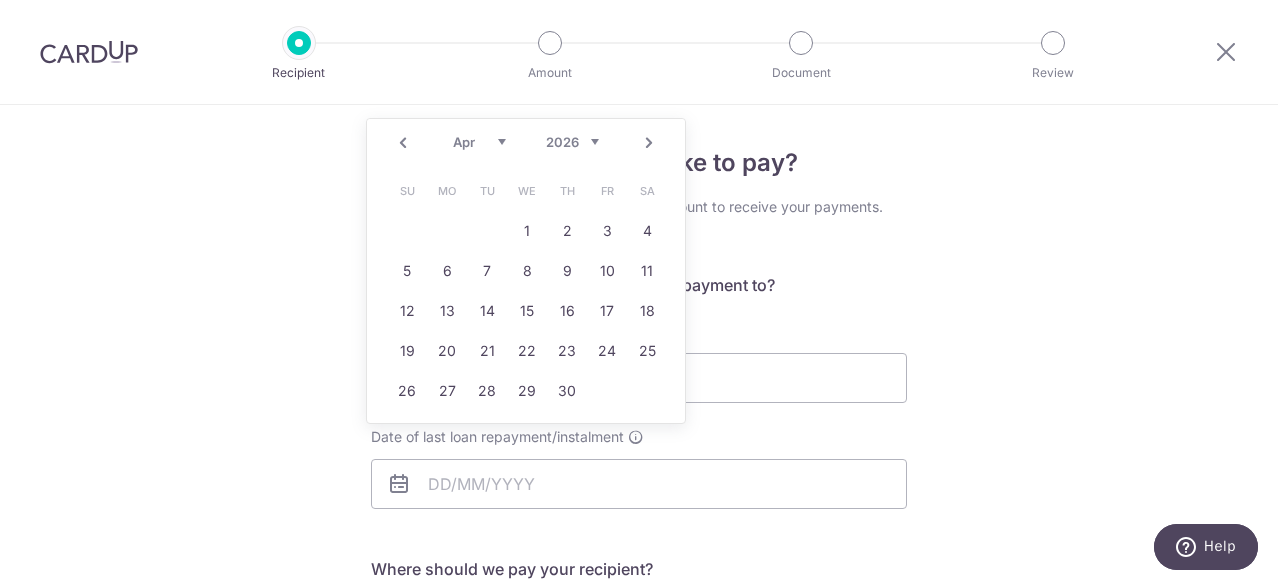 click on "Next" at bounding box center (649, 143) 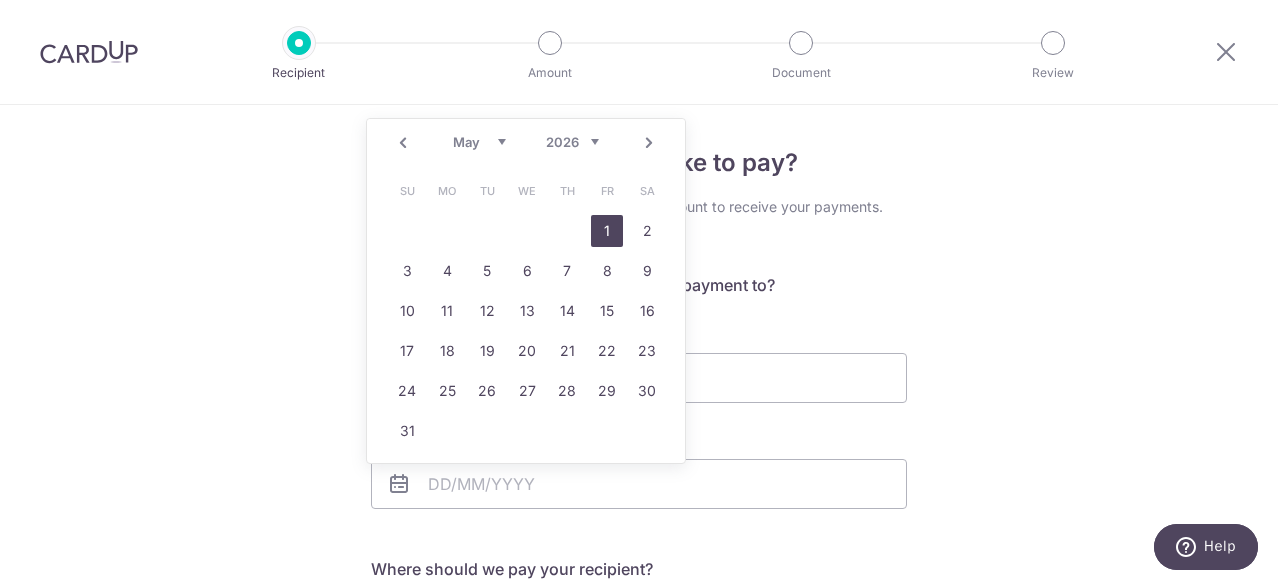 click on "1" at bounding box center [607, 231] 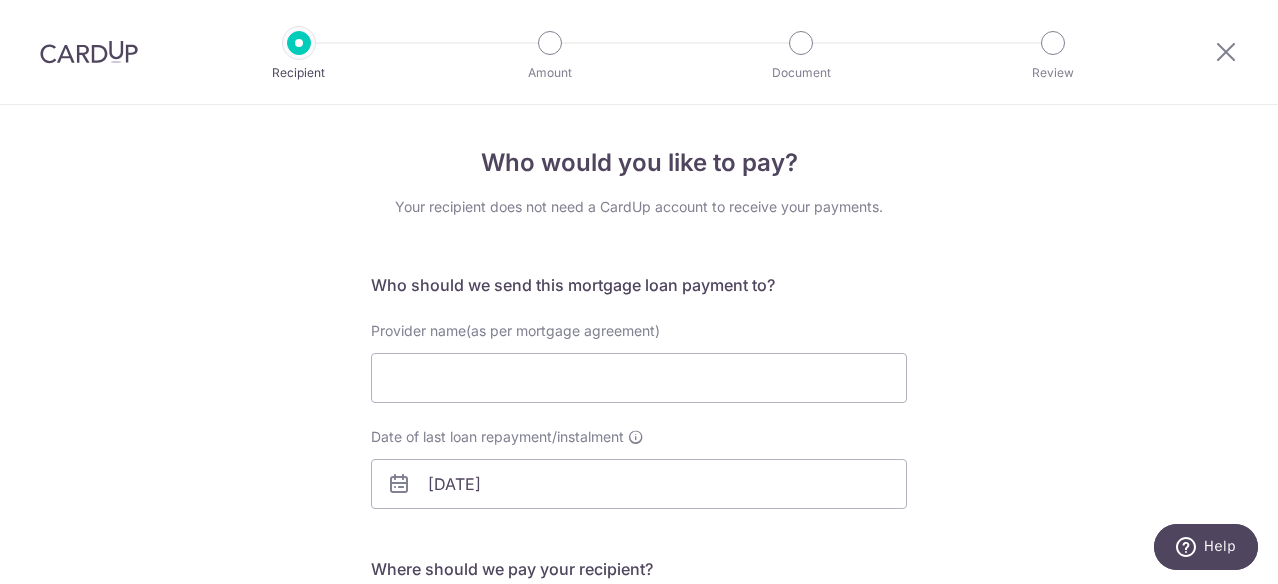 click on "Who would you like to pay?
Your recipient does not need a CardUp account to receive your payments.
Who should we send this mortgage loan payment to?
Provider name(as per mortgage agreement)
Date of last loan repayment/instalment
01/05/2026
Translation missing: en.no key
URL
Telephone" at bounding box center [639, 574] 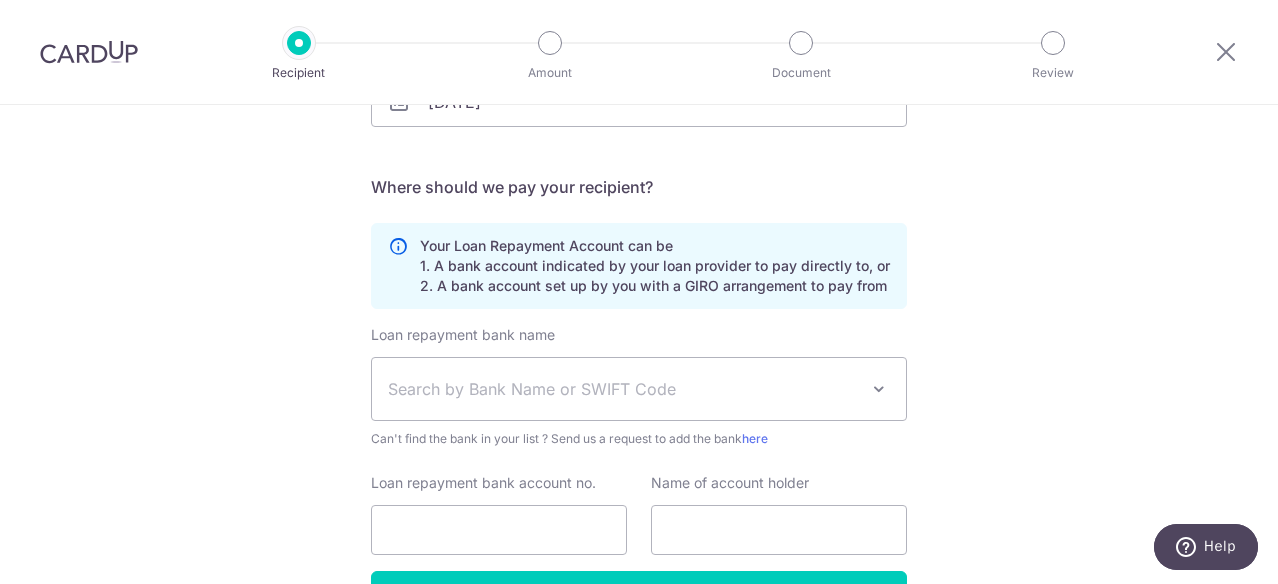scroll, scrollTop: 400, scrollLeft: 0, axis: vertical 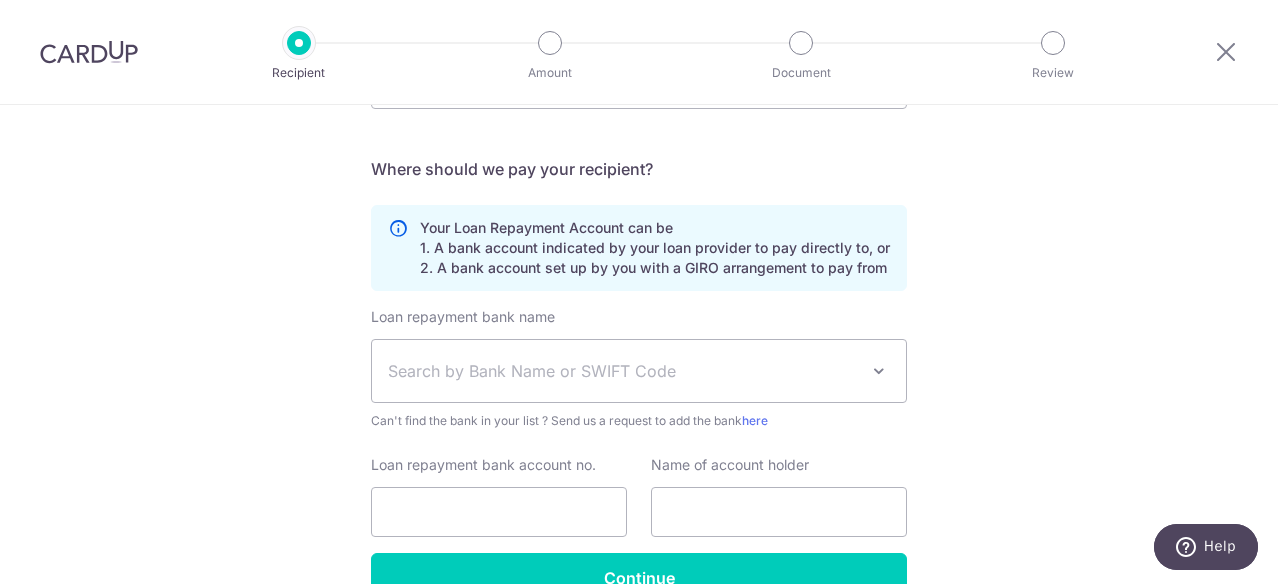click on "Search by Bank Name or SWIFT Code" at bounding box center [623, 371] 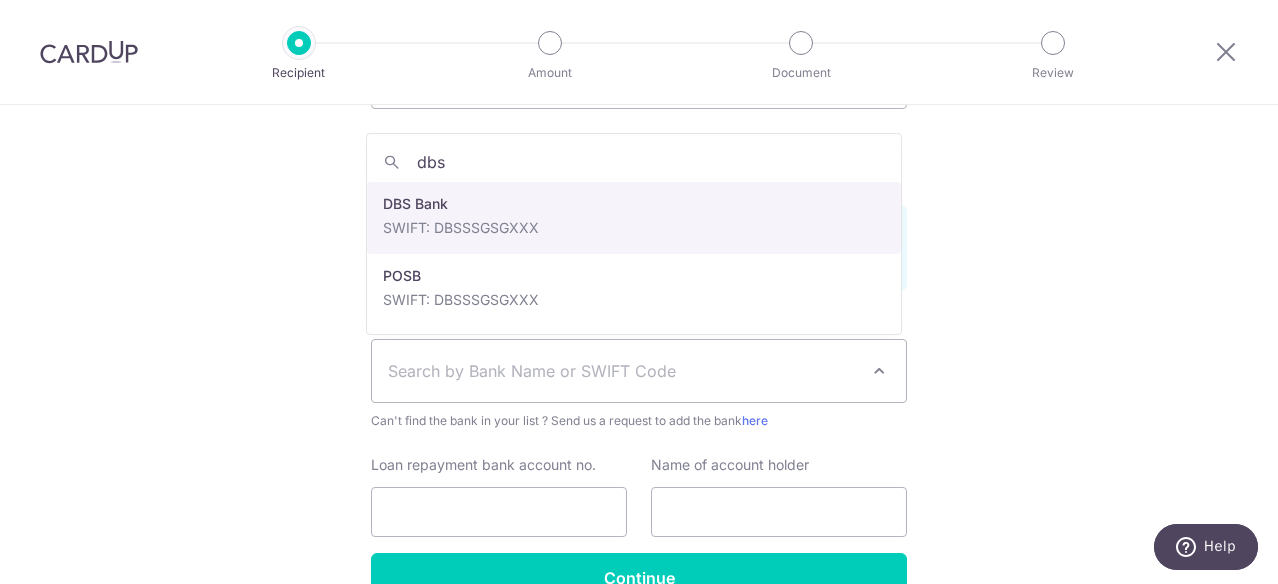 type on "dbs" 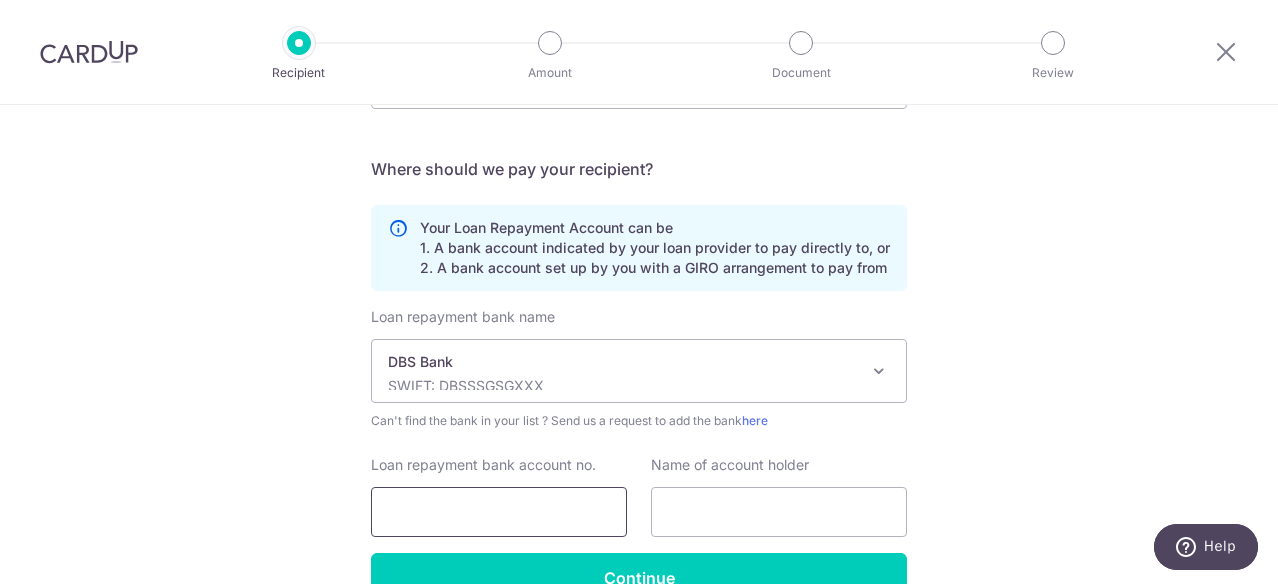 click on "Loan repayment bank account no." at bounding box center (499, 512) 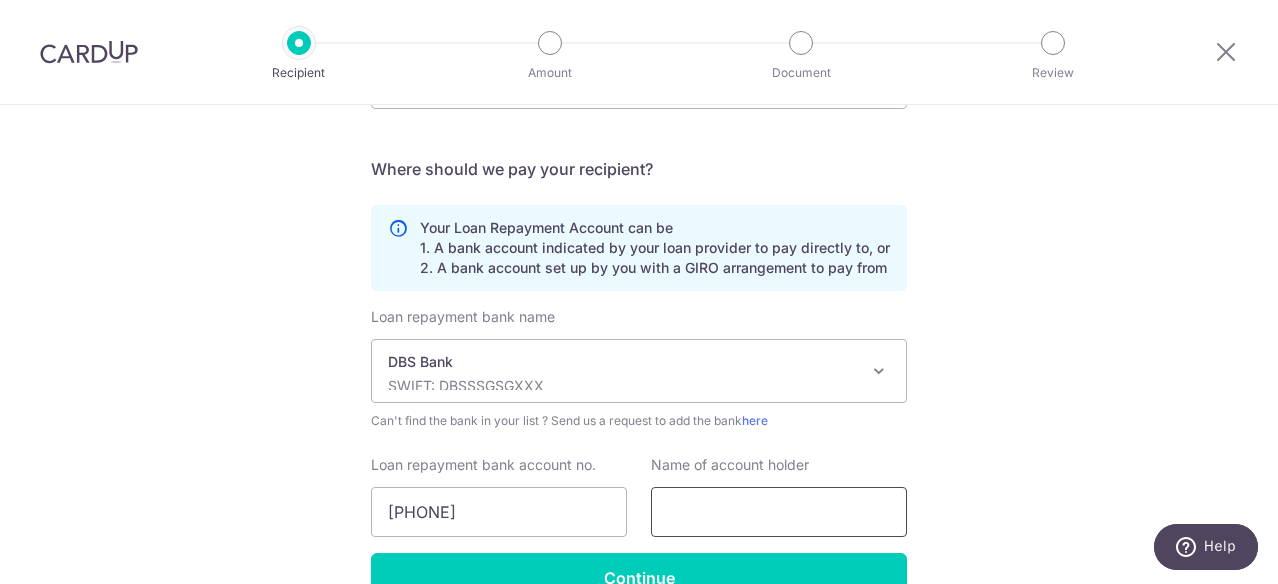 click at bounding box center (779, 512) 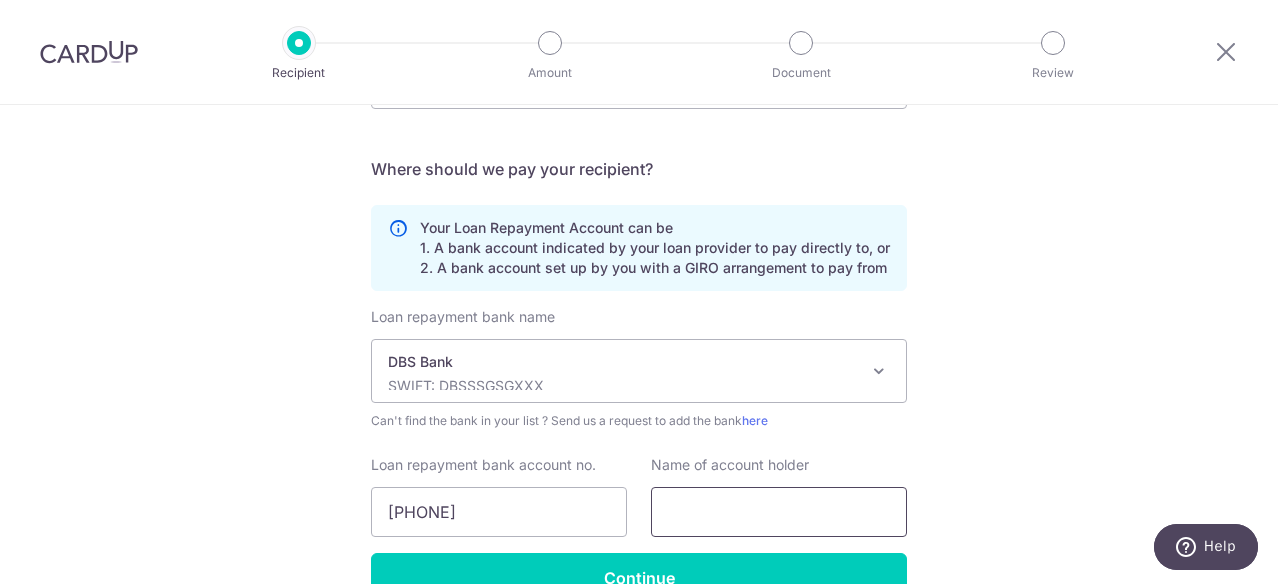 type on "Patrick Cheong" 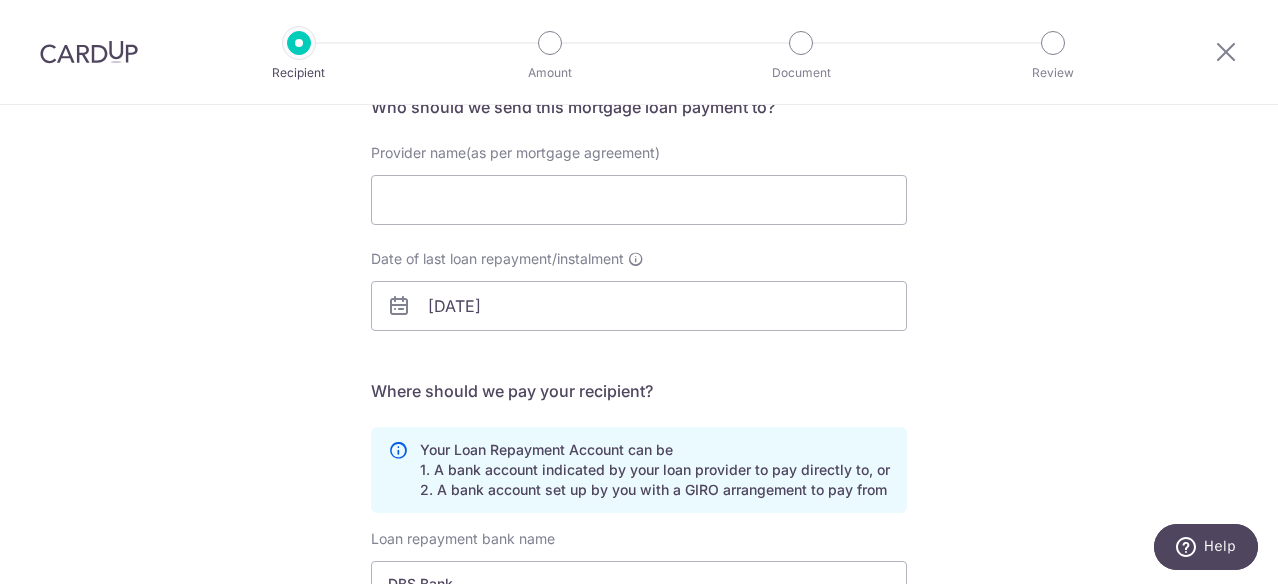 scroll, scrollTop: 0, scrollLeft: 0, axis: both 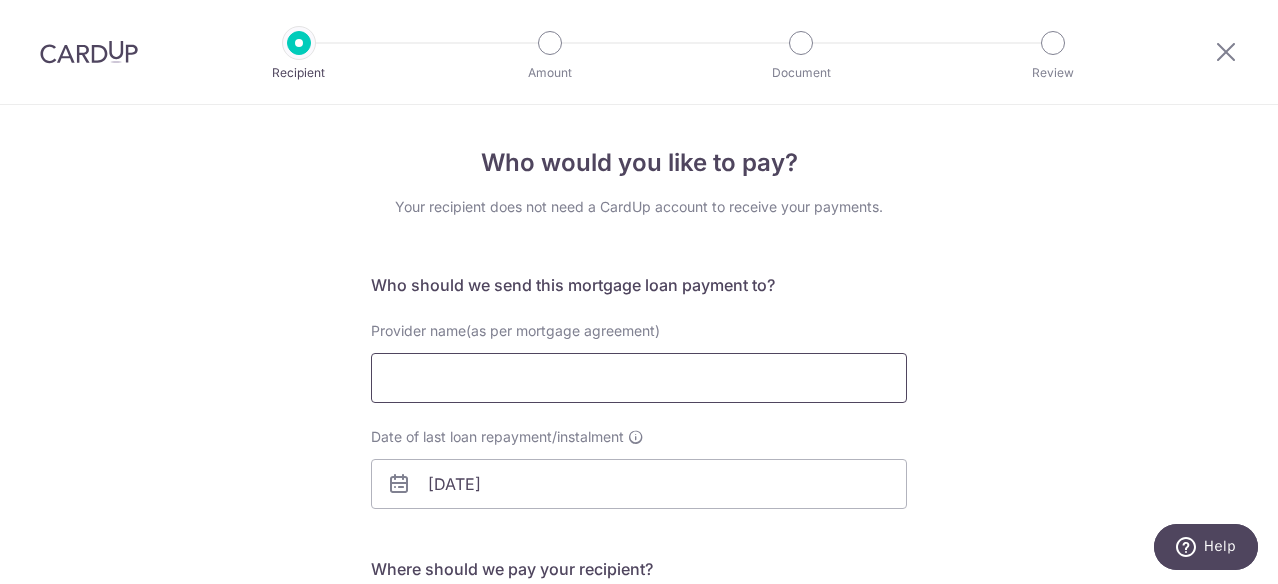 click on "Provider name(as per mortgage agreement)" at bounding box center [639, 378] 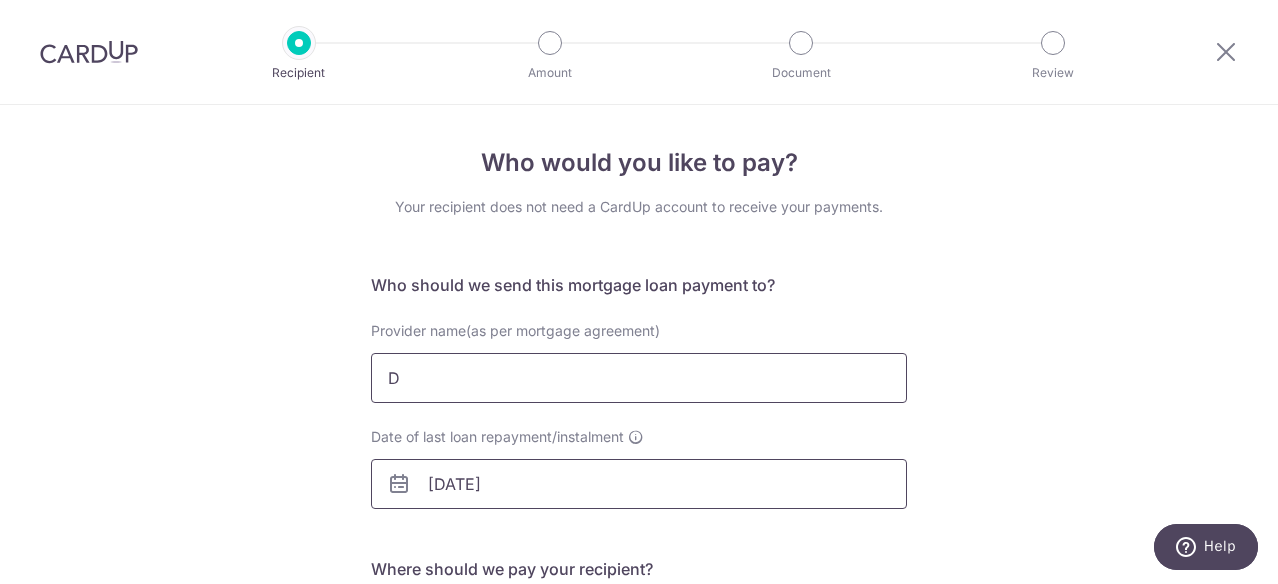 type on "DBS Bank Ltd" 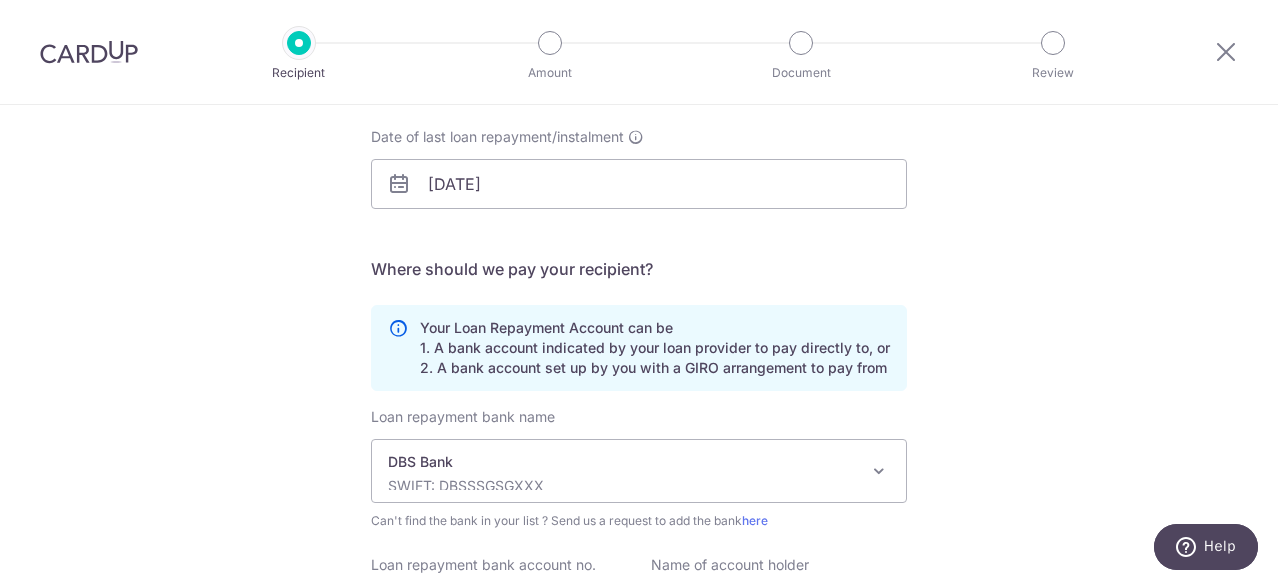 scroll, scrollTop: 500, scrollLeft: 0, axis: vertical 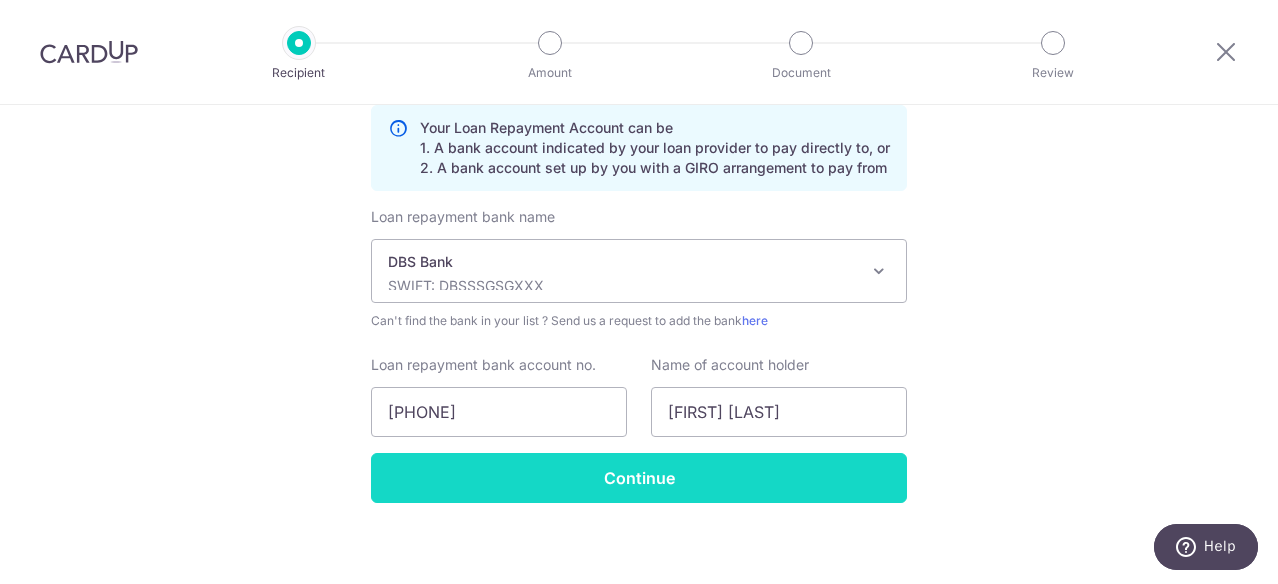 drag, startPoint x: 725, startPoint y: 477, endPoint x: 893, endPoint y: 461, distance: 168.76018 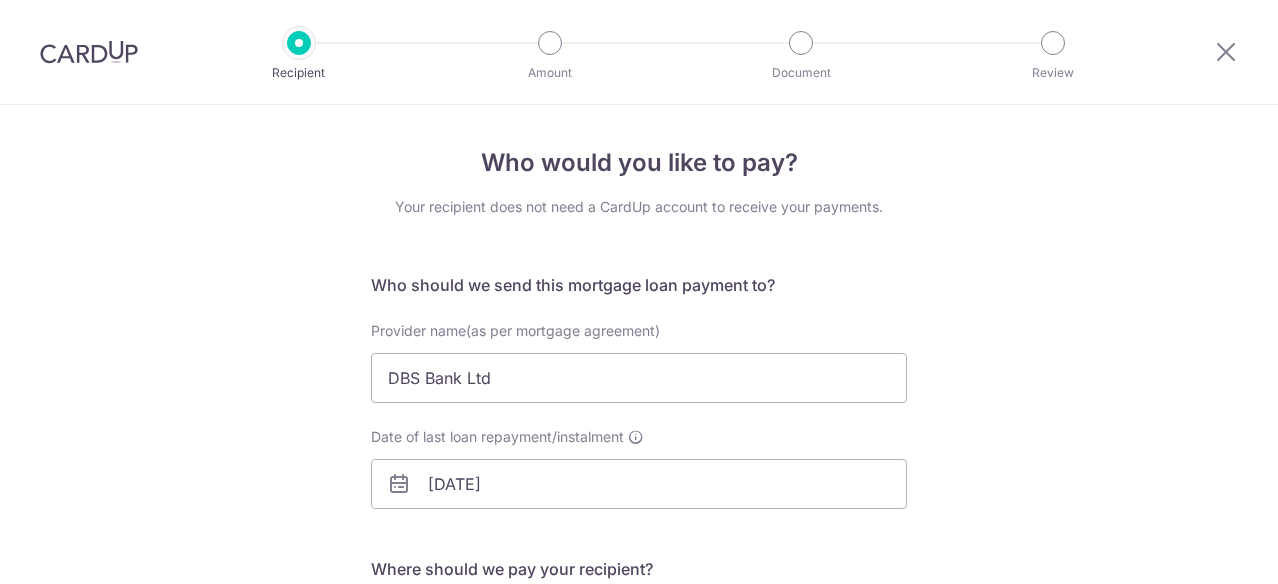 scroll, scrollTop: 0, scrollLeft: 0, axis: both 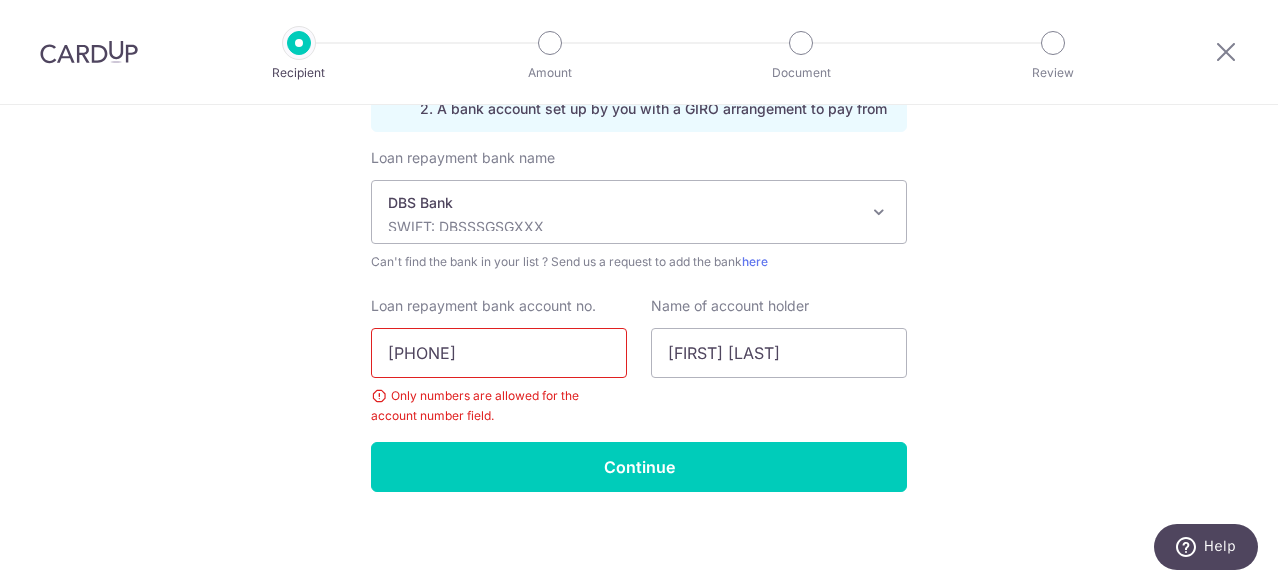 click on "[PHONE]" at bounding box center [499, 353] 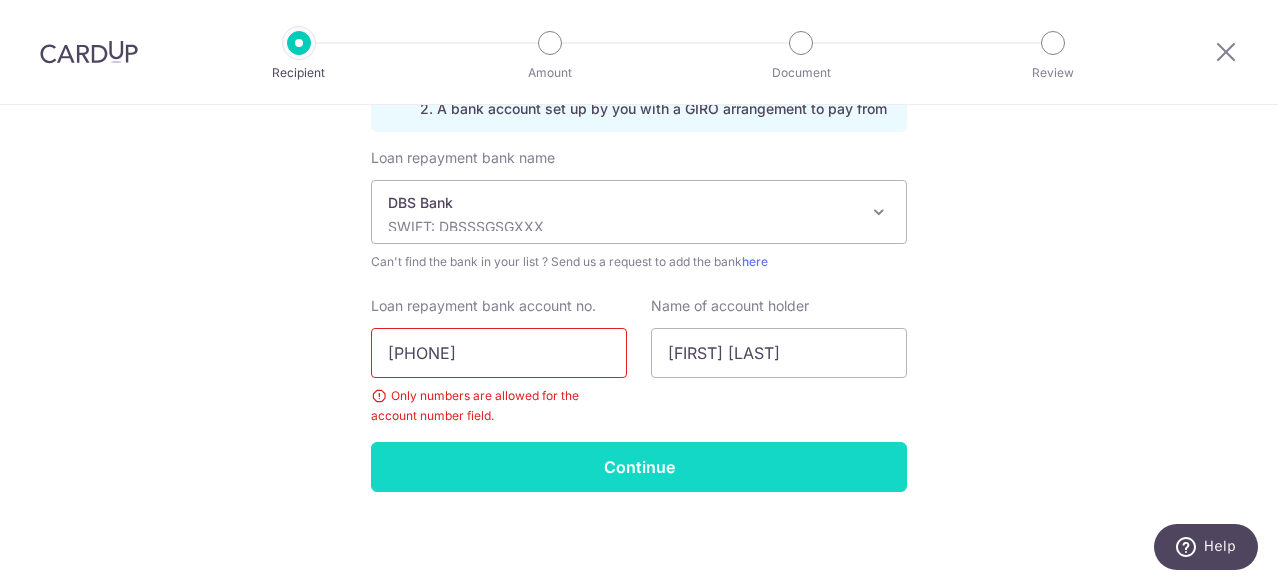 type on "[PHONE]" 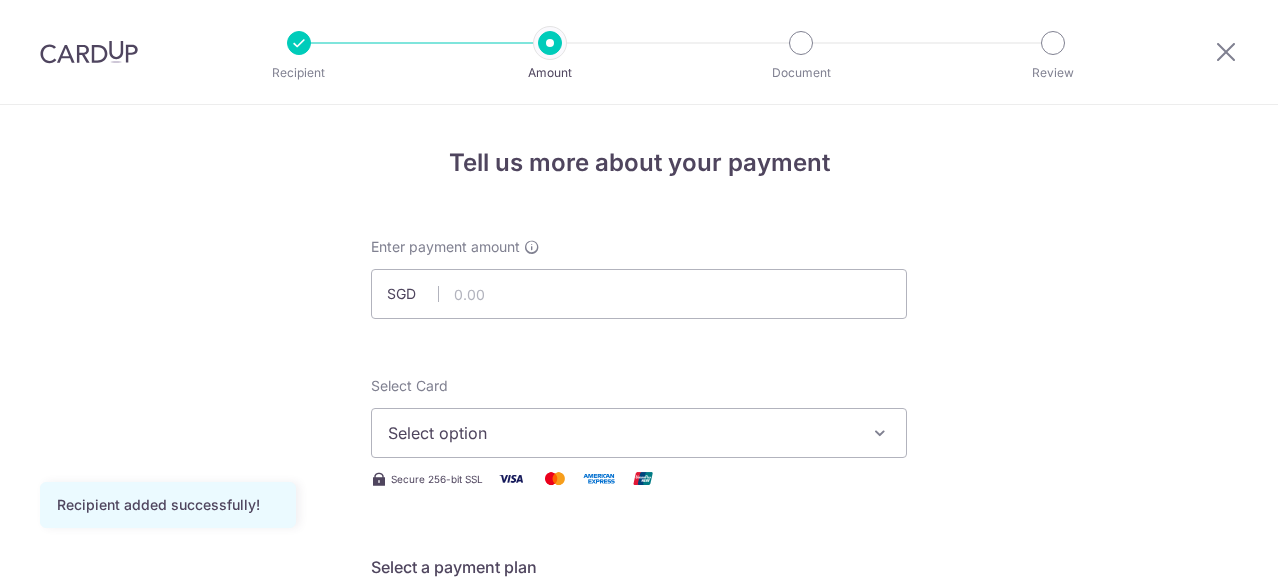 scroll, scrollTop: 0, scrollLeft: 0, axis: both 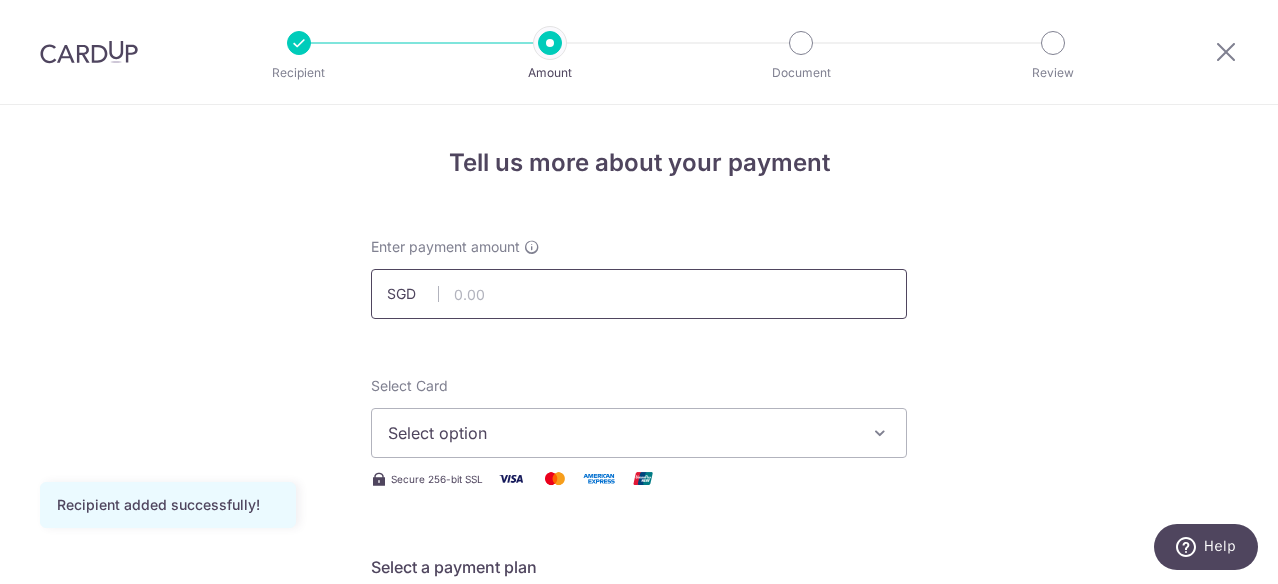 click at bounding box center (639, 294) 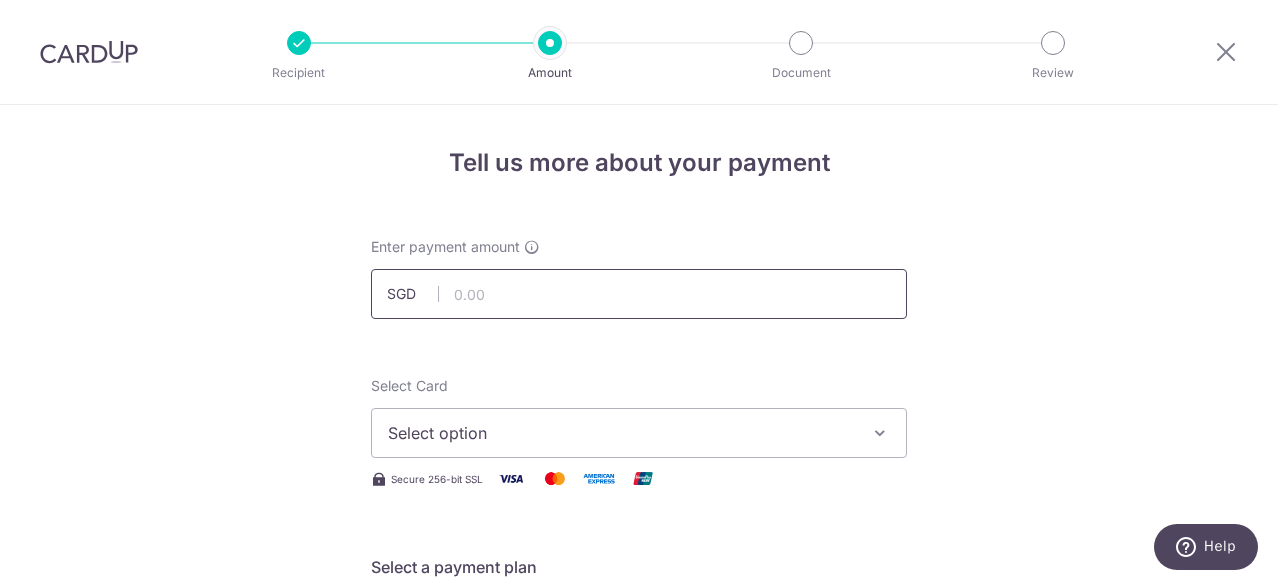 paste on "761.00" 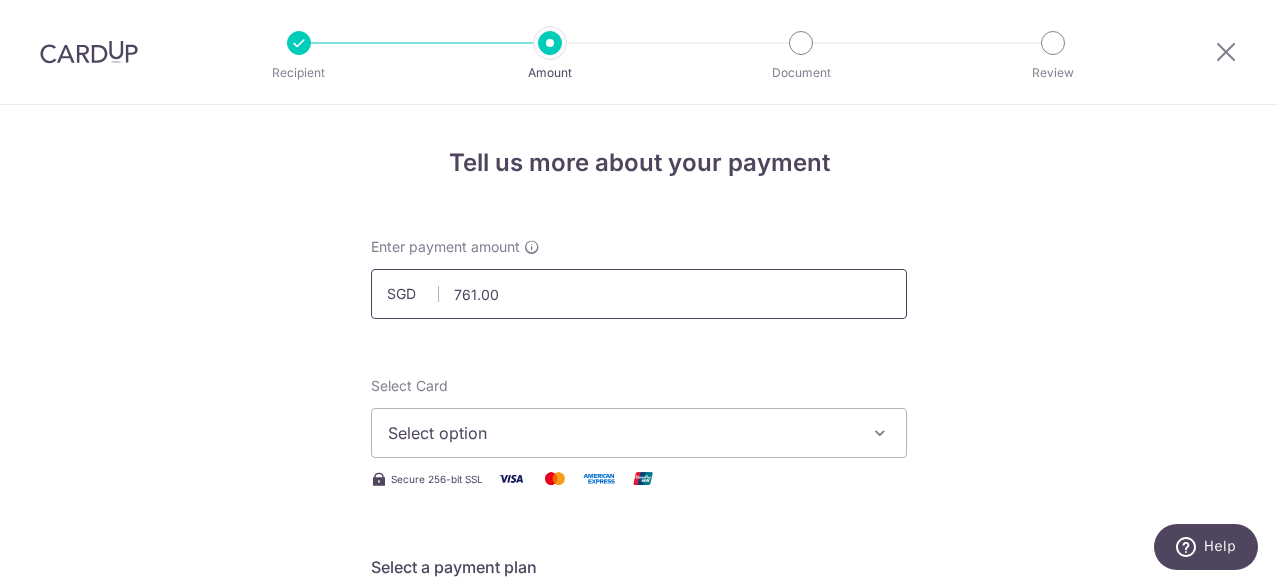 type on "761.00" 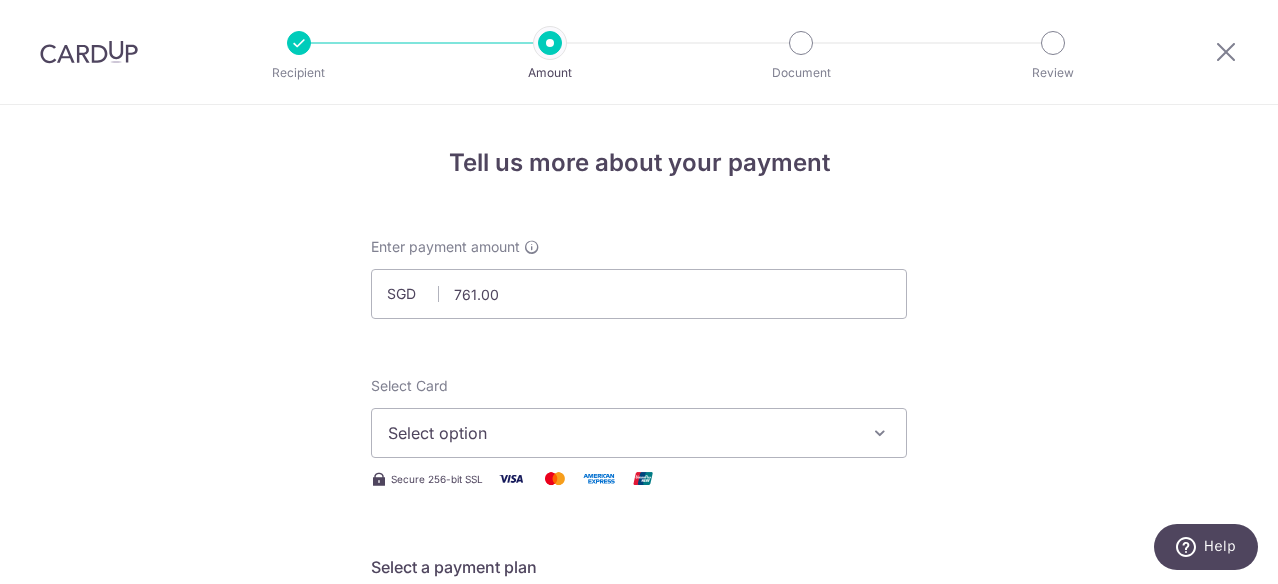 click on "Select option" at bounding box center [621, 433] 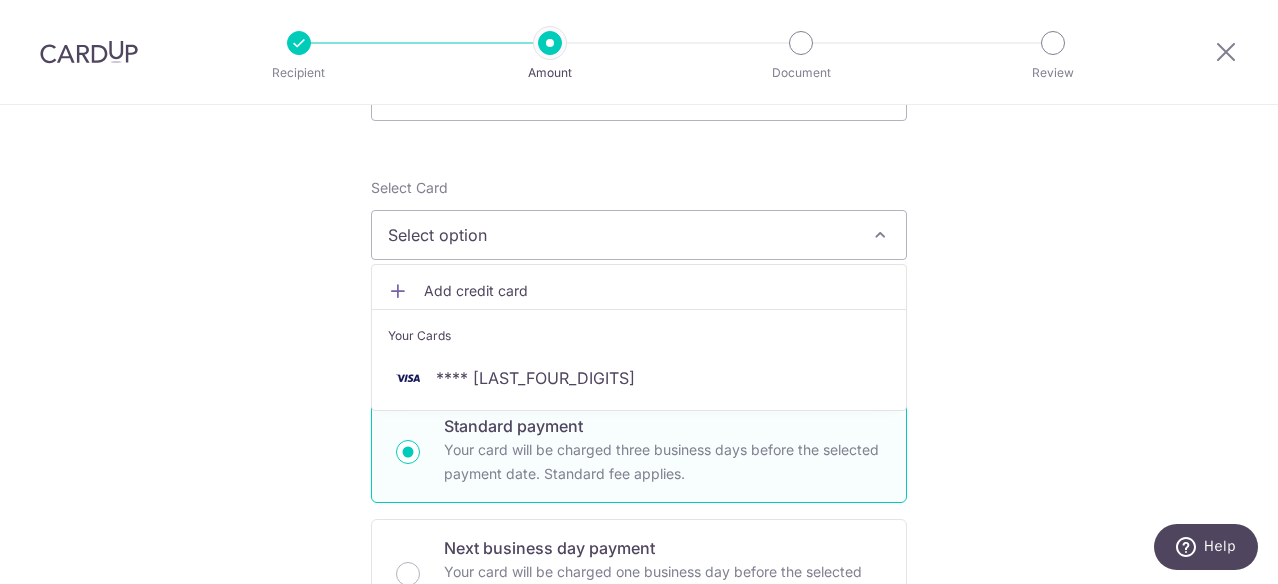 scroll, scrollTop: 200, scrollLeft: 0, axis: vertical 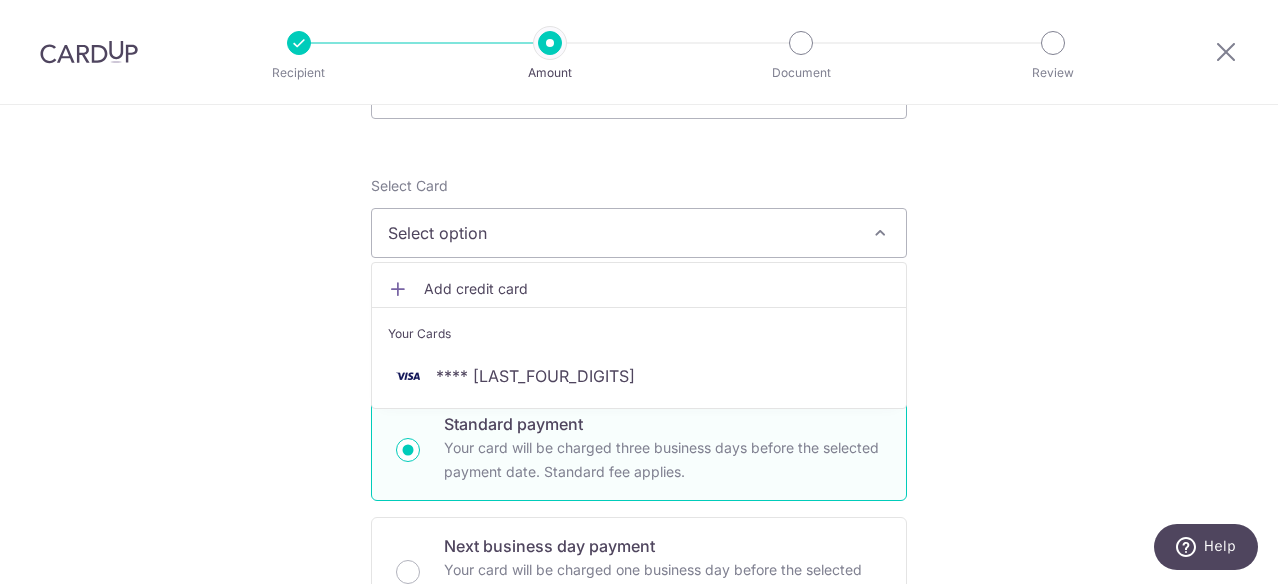 click on "Tell us more about your payment
Enter payment amount
SGD
761.00
761.00
Recipient added successfully!
Select Card
Select option
Add credit card
Your Cards
**** 6057
Secure 256-bit SSL
Text
New card details
Card" at bounding box center [639, 809] 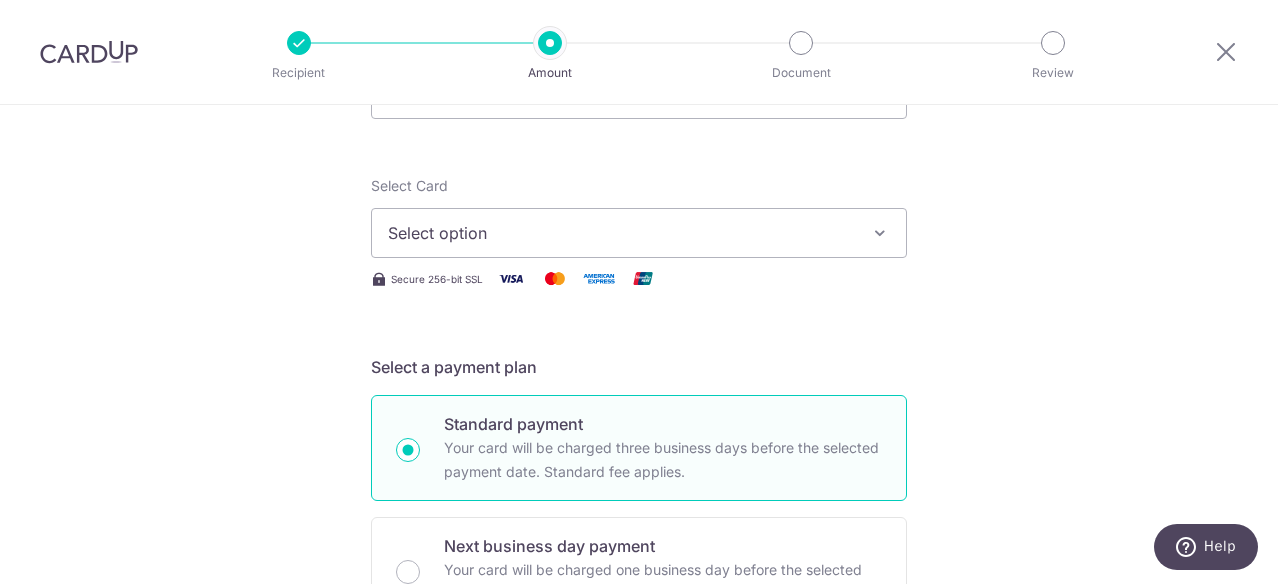 click at bounding box center (880, 233) 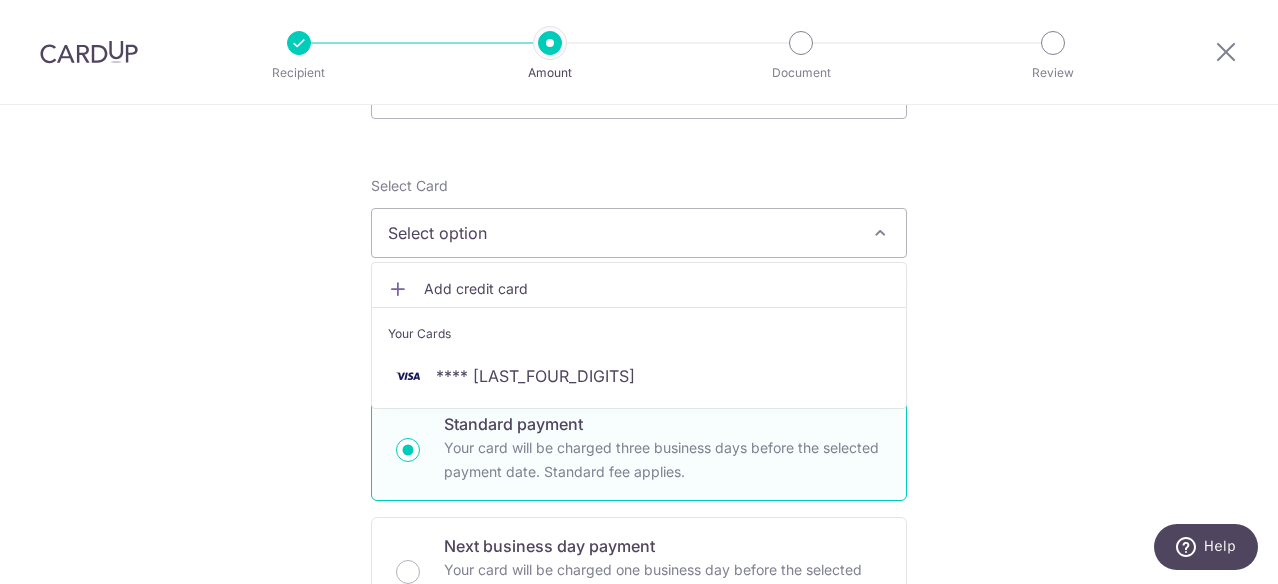 click on "**** [LAST_FOUR_DIGITS]" at bounding box center [535, 376] 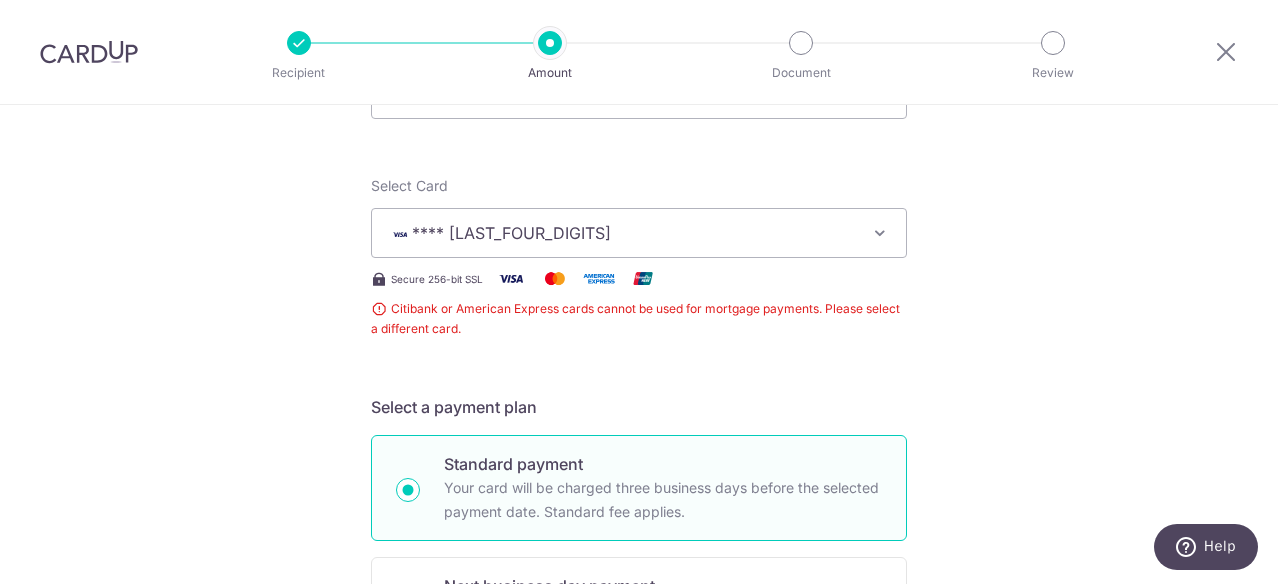 click at bounding box center (880, 233) 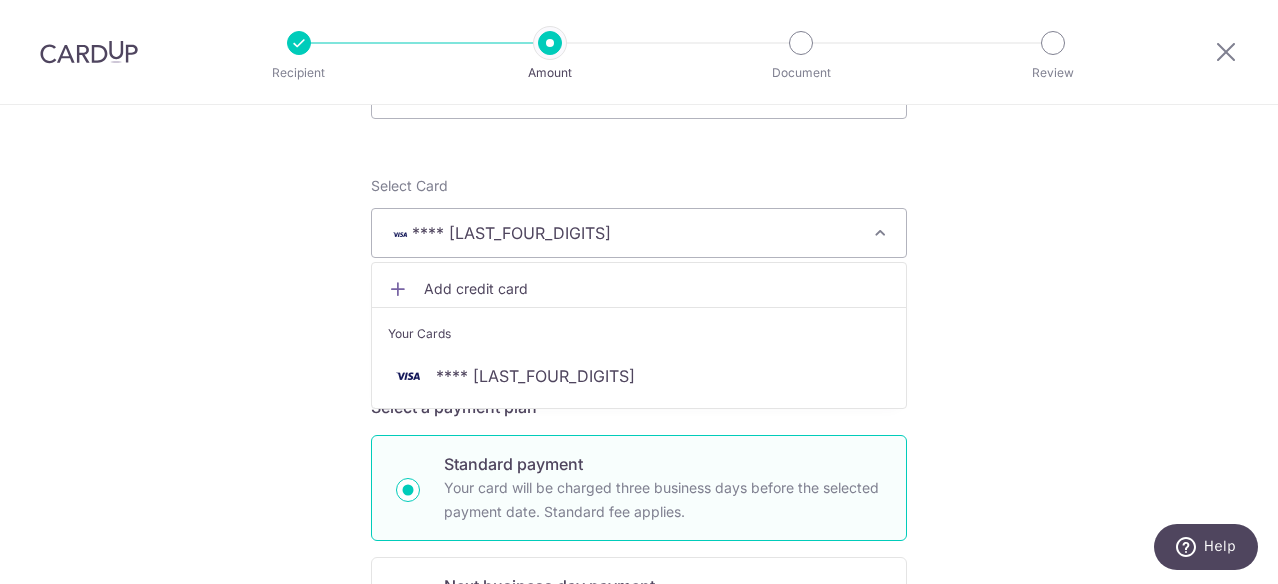 click on "Add credit card" at bounding box center (657, 289) 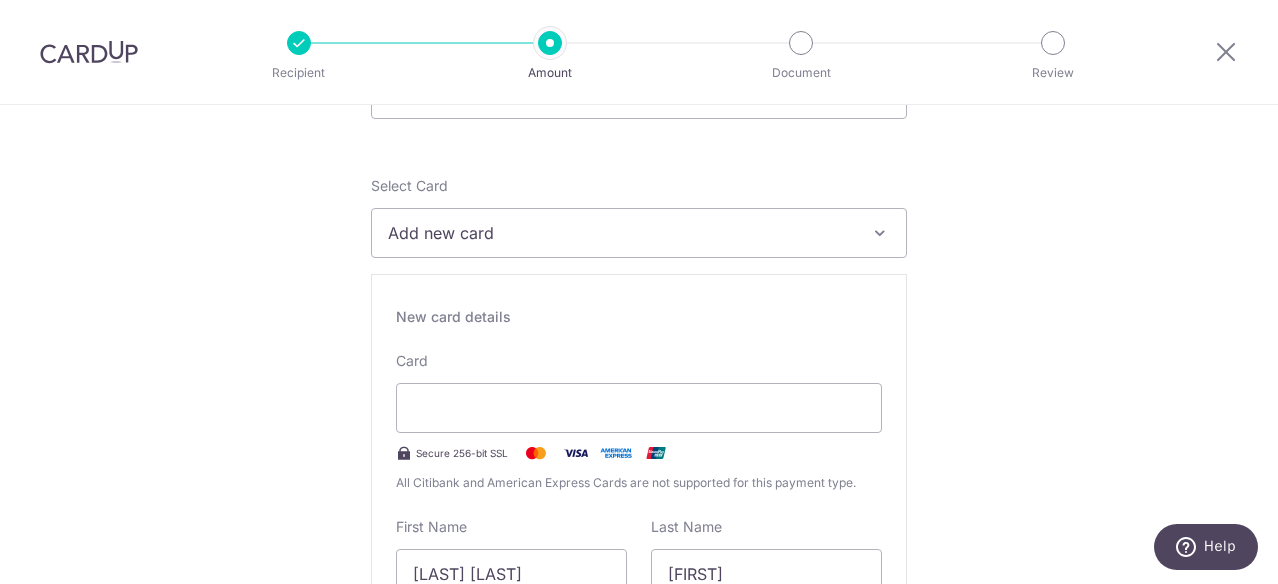 click on "Add new card" at bounding box center [621, 233] 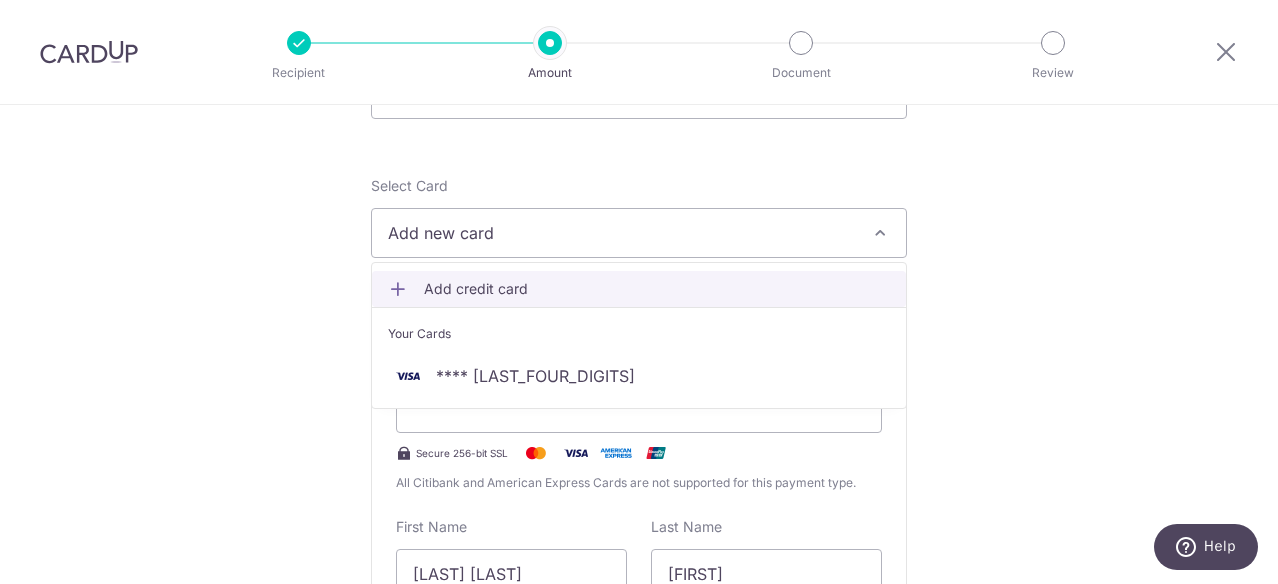 scroll, scrollTop: 100, scrollLeft: 0, axis: vertical 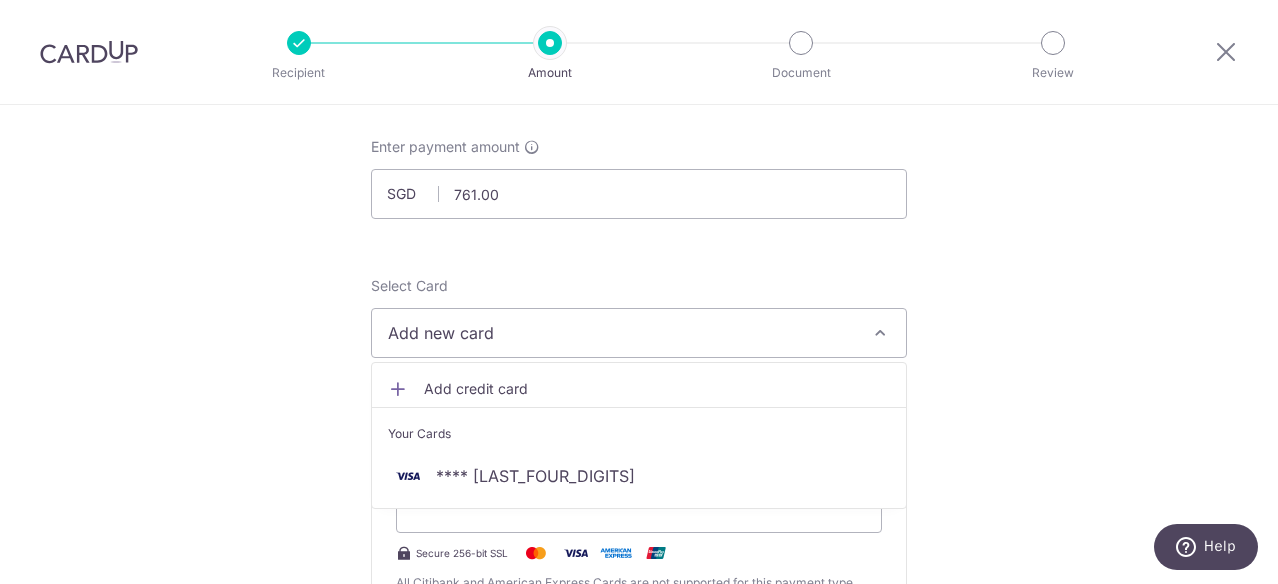 click on "Add credit card" at bounding box center [639, 389] 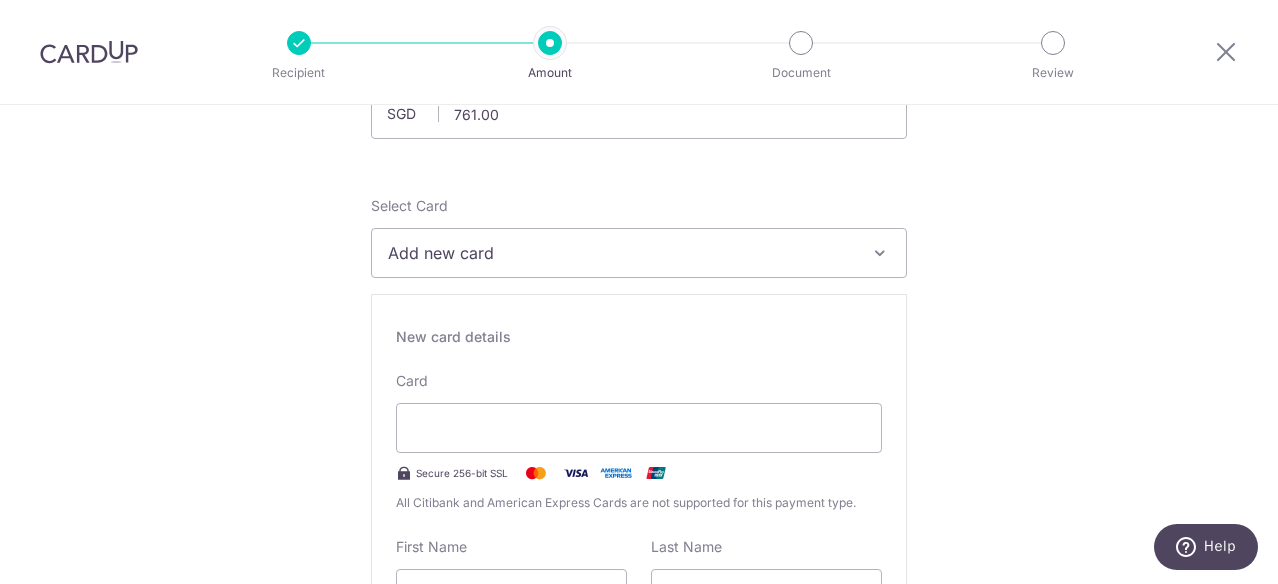 scroll, scrollTop: 300, scrollLeft: 0, axis: vertical 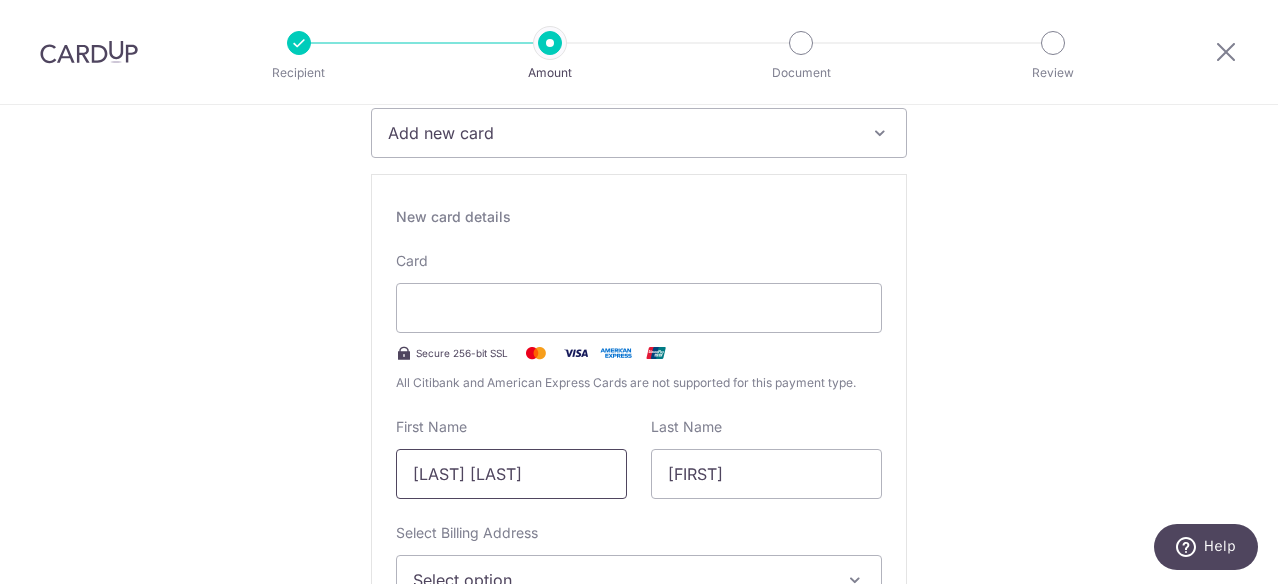drag, startPoint x: 594, startPoint y: 471, endPoint x: 476, endPoint y: 475, distance: 118.06778 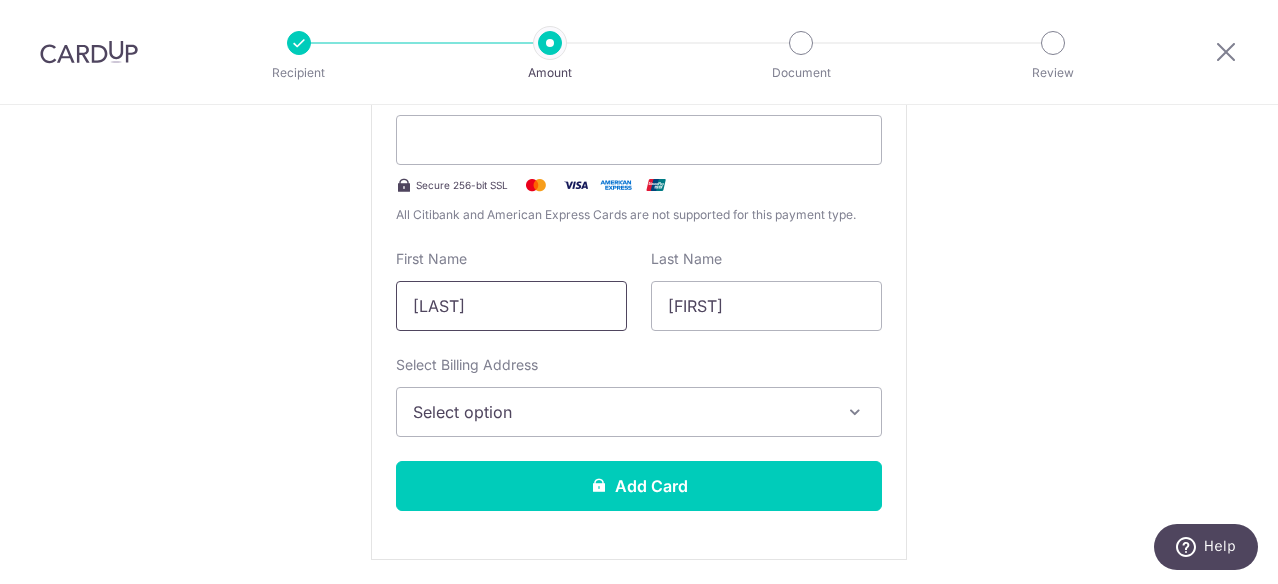 scroll, scrollTop: 500, scrollLeft: 0, axis: vertical 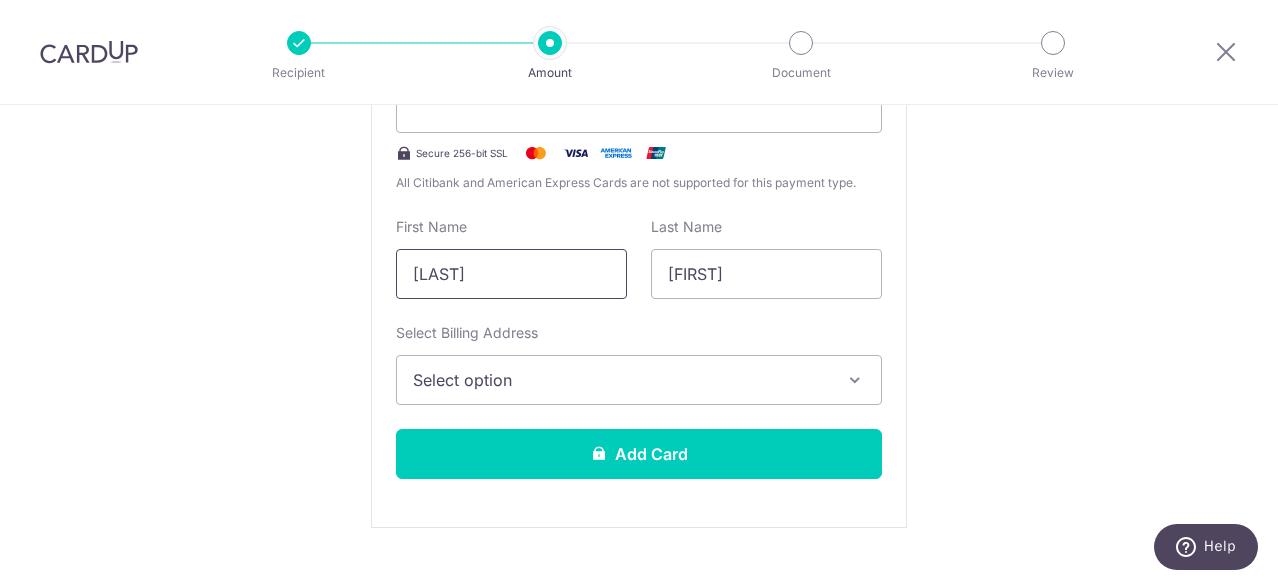 type on "Cheong" 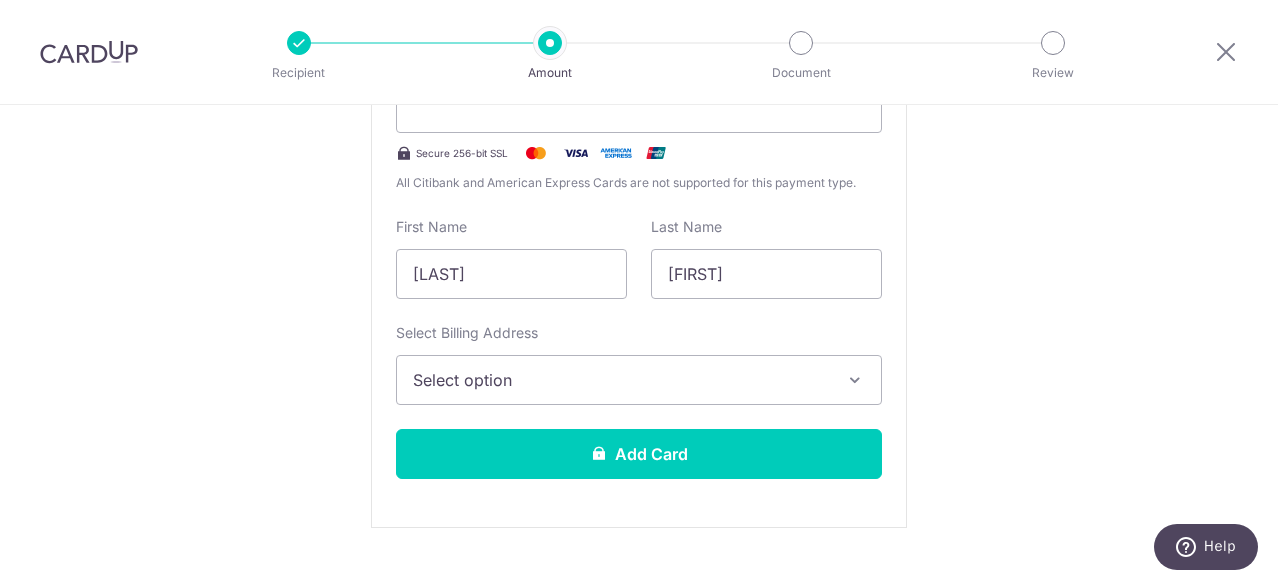 click on "Select option" at bounding box center [621, 380] 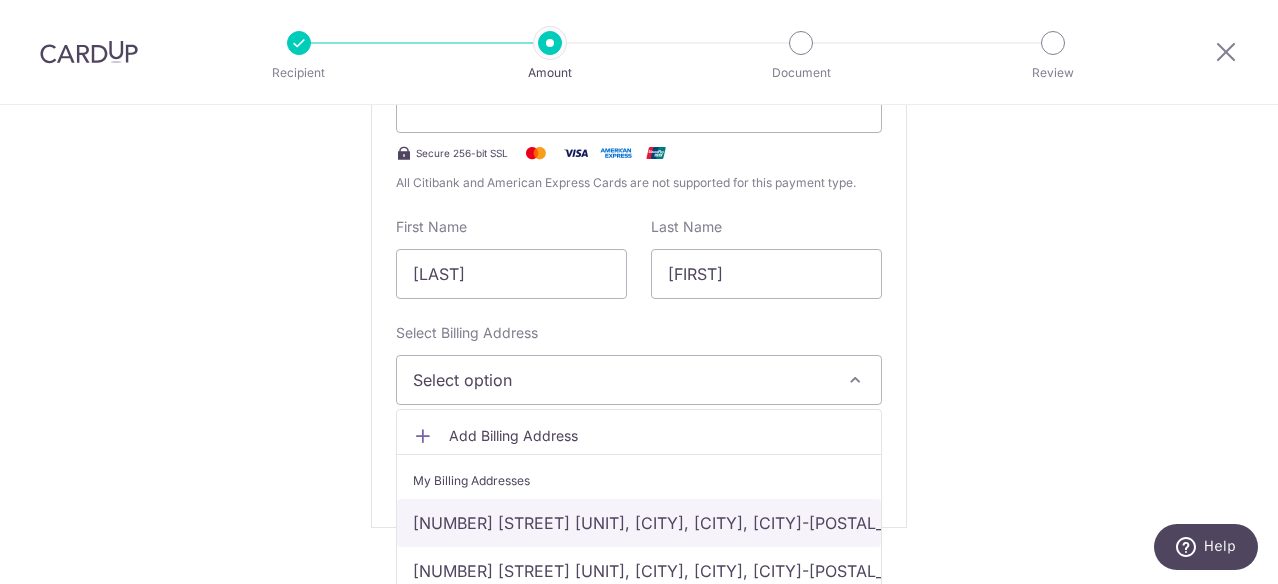 click on "12 Woodleigh Lane #08-49, Singapore, Singapore, Singapore-357658" at bounding box center (639, 523) 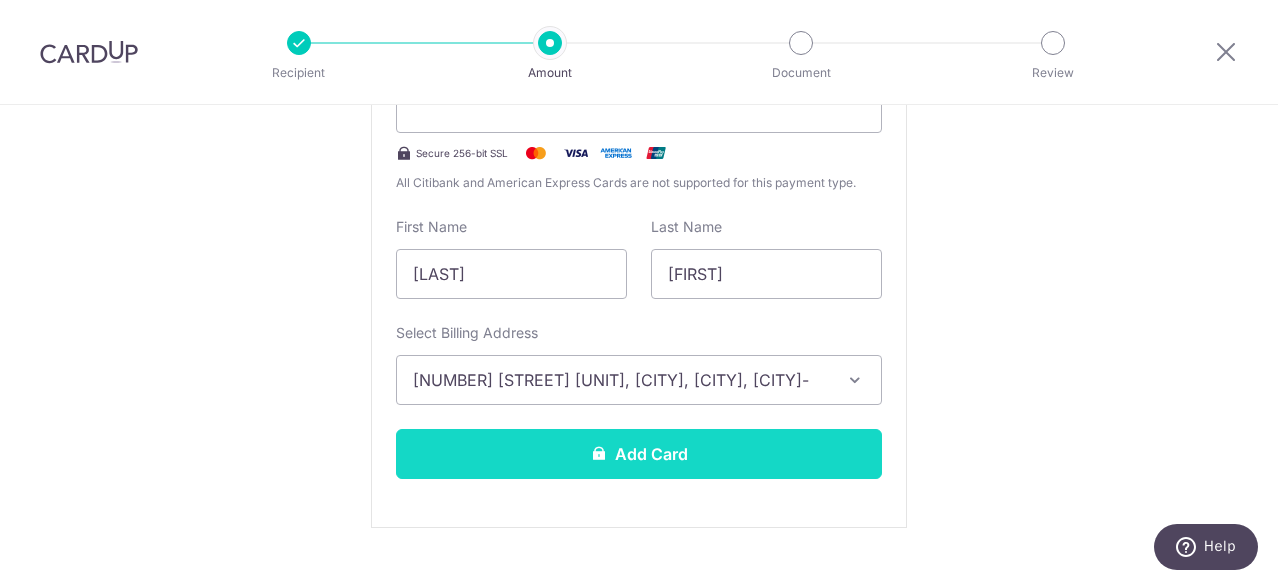click on "Add Card" at bounding box center [639, 454] 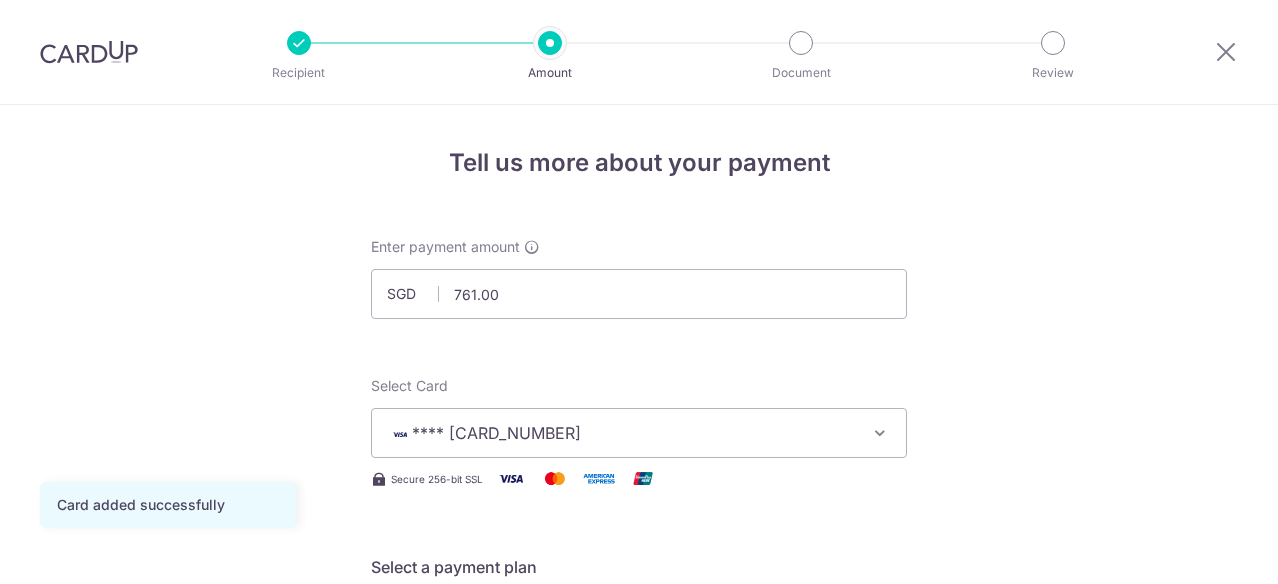 scroll, scrollTop: 0, scrollLeft: 0, axis: both 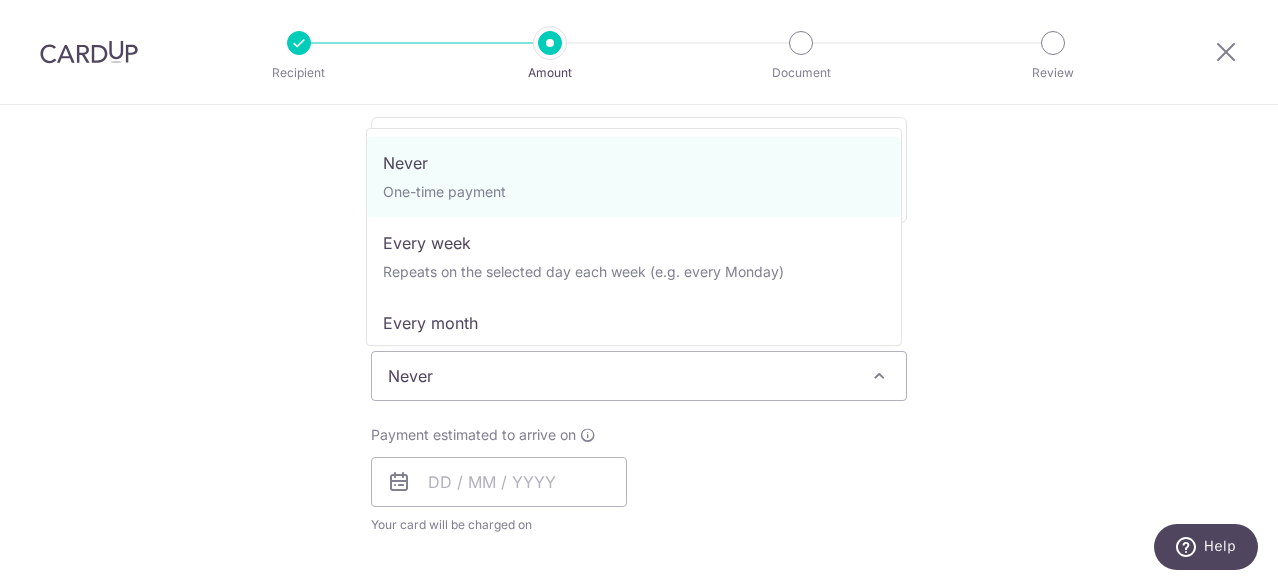 click on "Never" at bounding box center [639, 376] 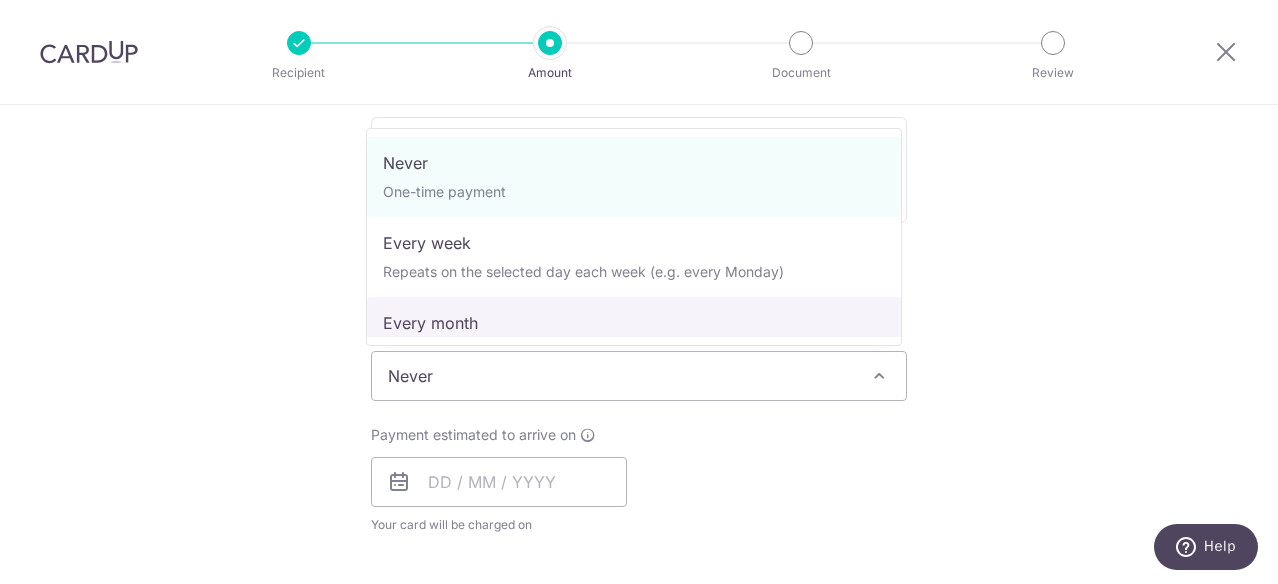 select on "3" 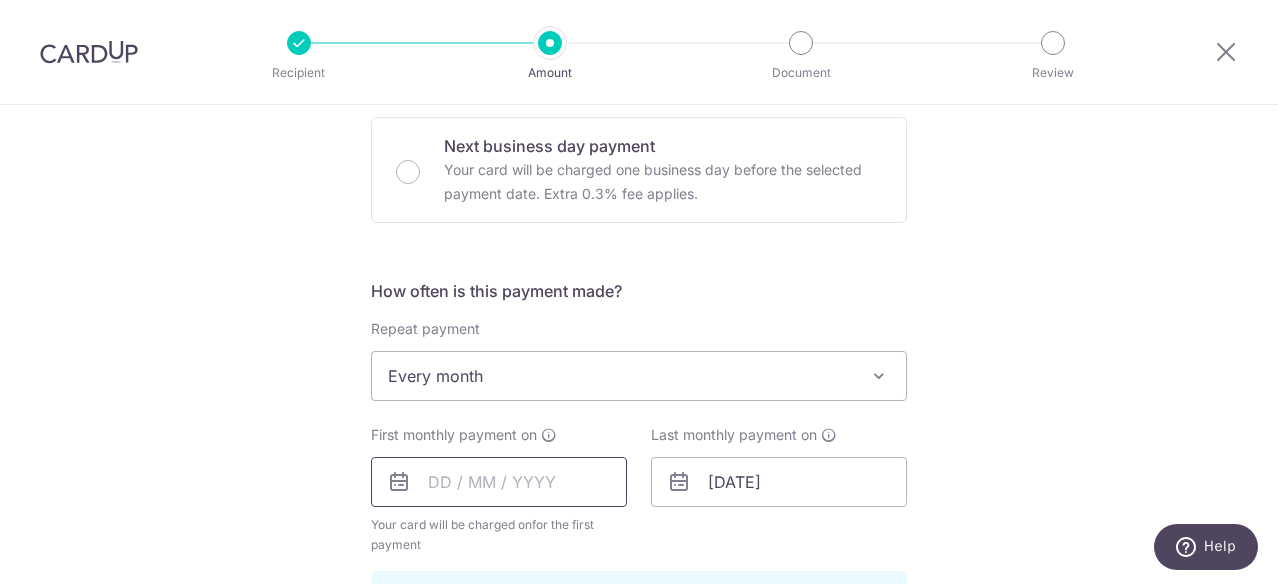 click at bounding box center (499, 482) 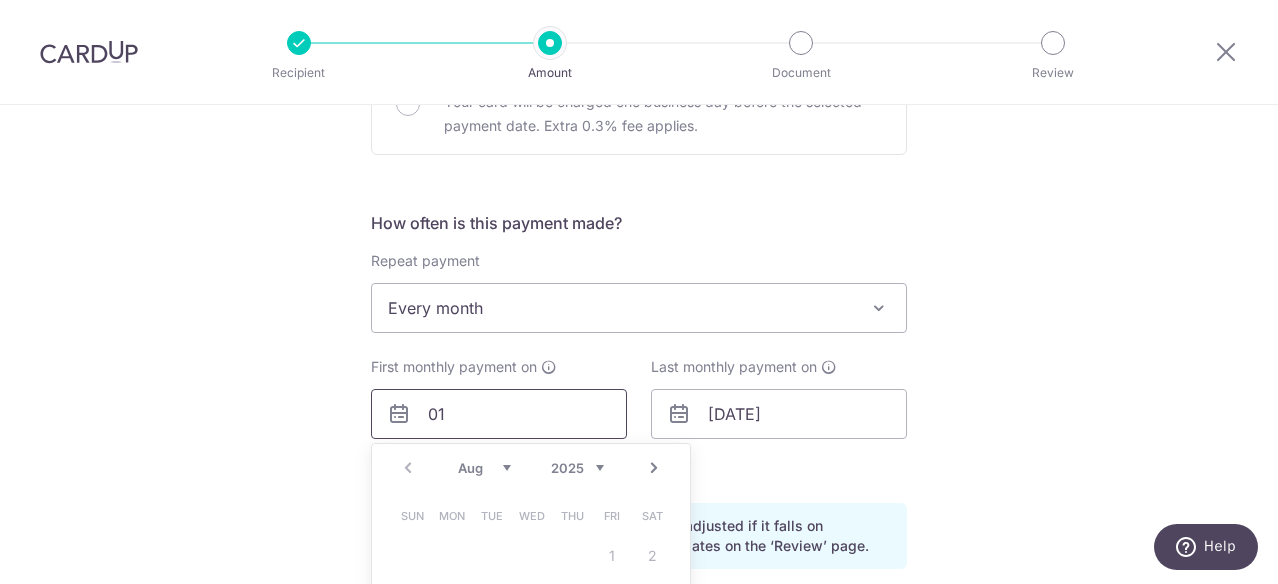 scroll, scrollTop: 700, scrollLeft: 0, axis: vertical 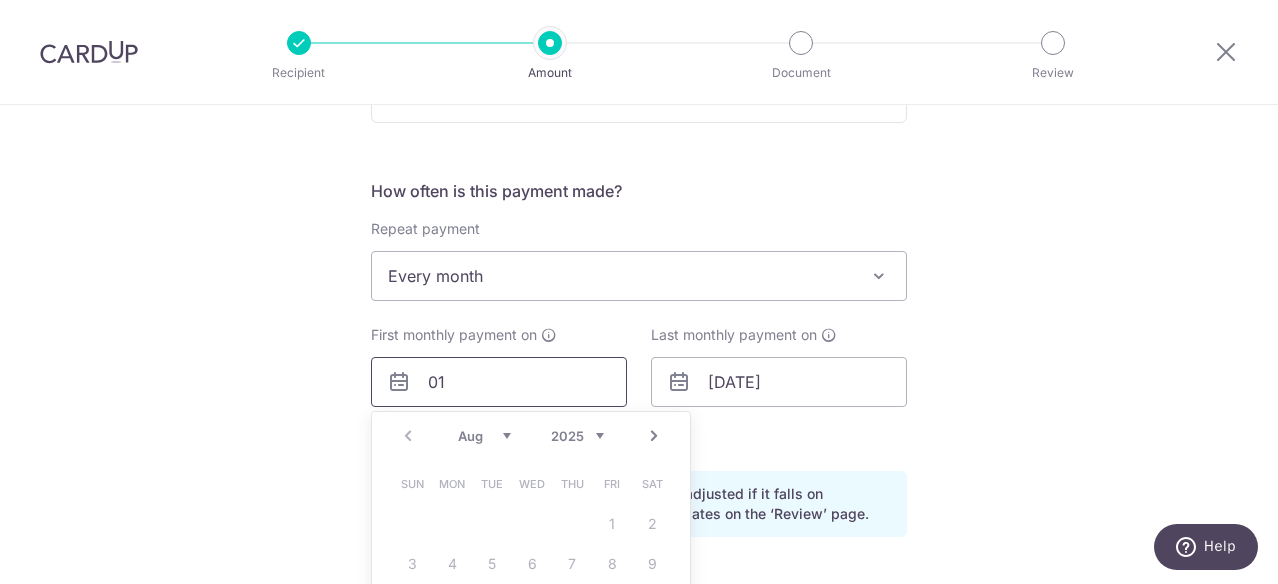 type on "01" 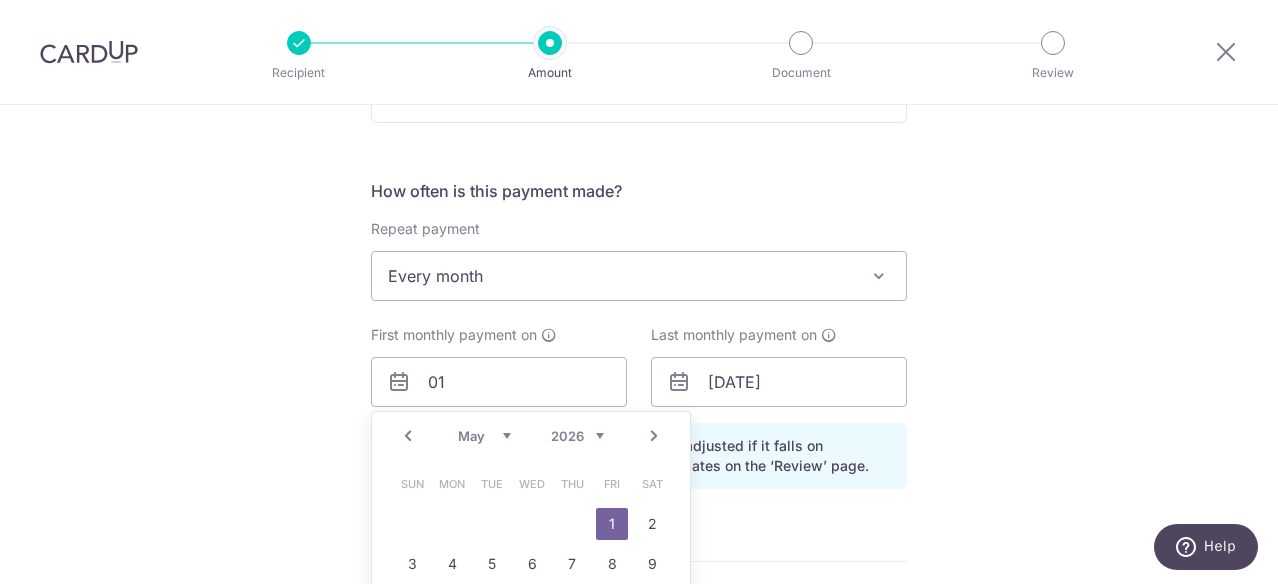 click on "Prev" at bounding box center (408, 436) 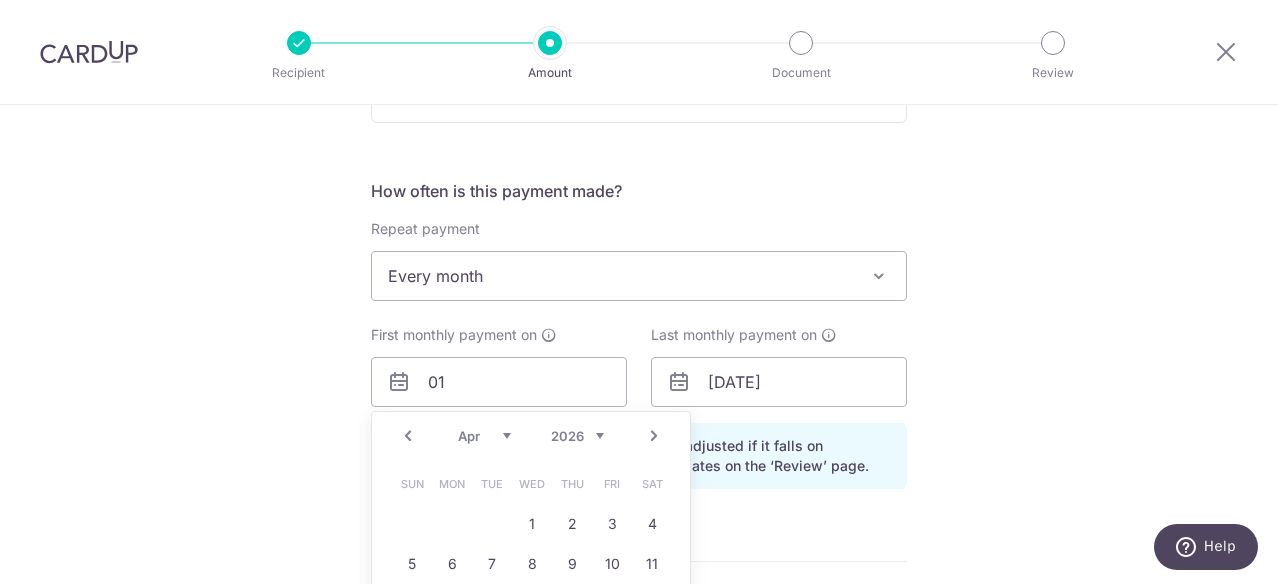 click on "Jan Feb Mar Apr May Jun Jul Aug Sep Oct Nov Dec" at bounding box center [484, 436] 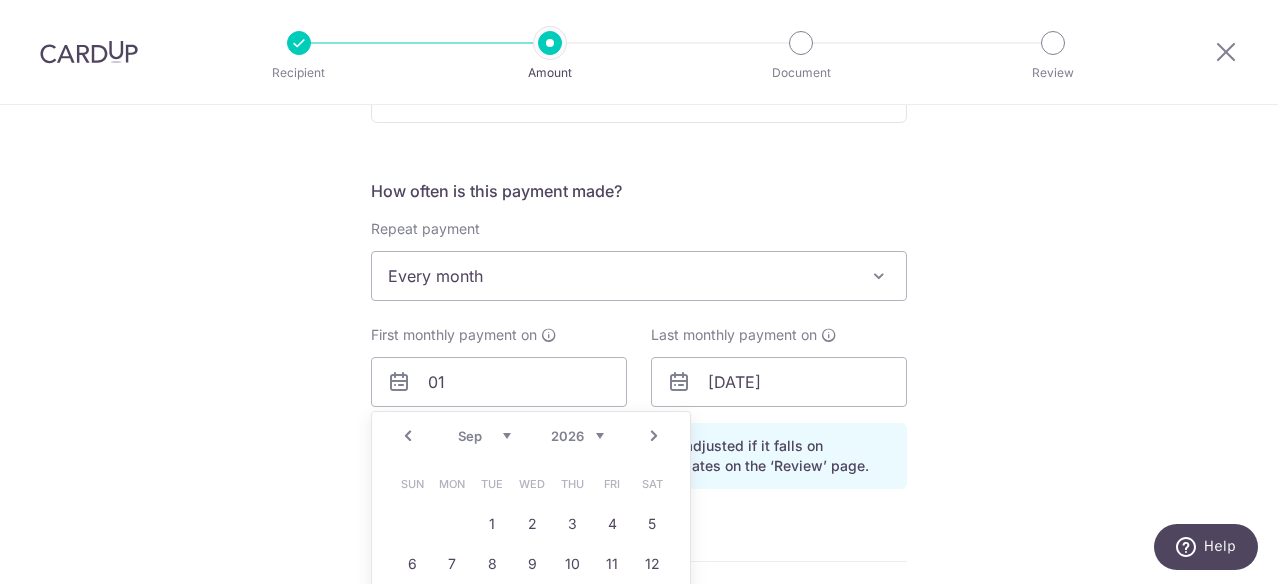 click on "2024 2025 2026 2027 2028 2029 2030 2031 2032 2033 2034 2035" at bounding box center (577, 436) 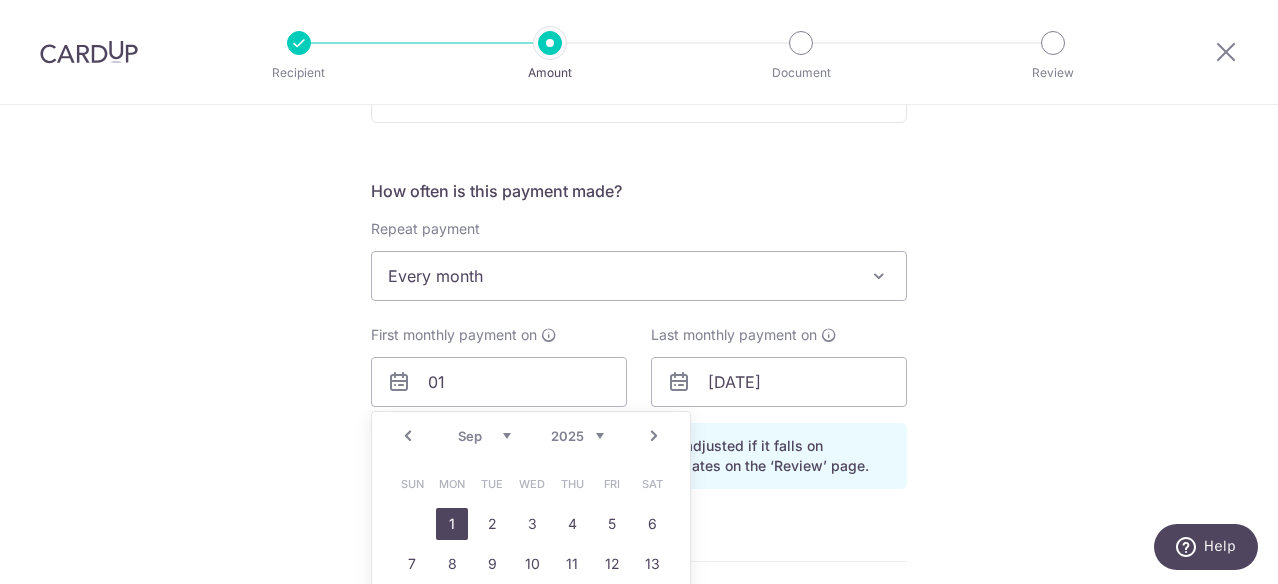 click on "1" at bounding box center [452, 524] 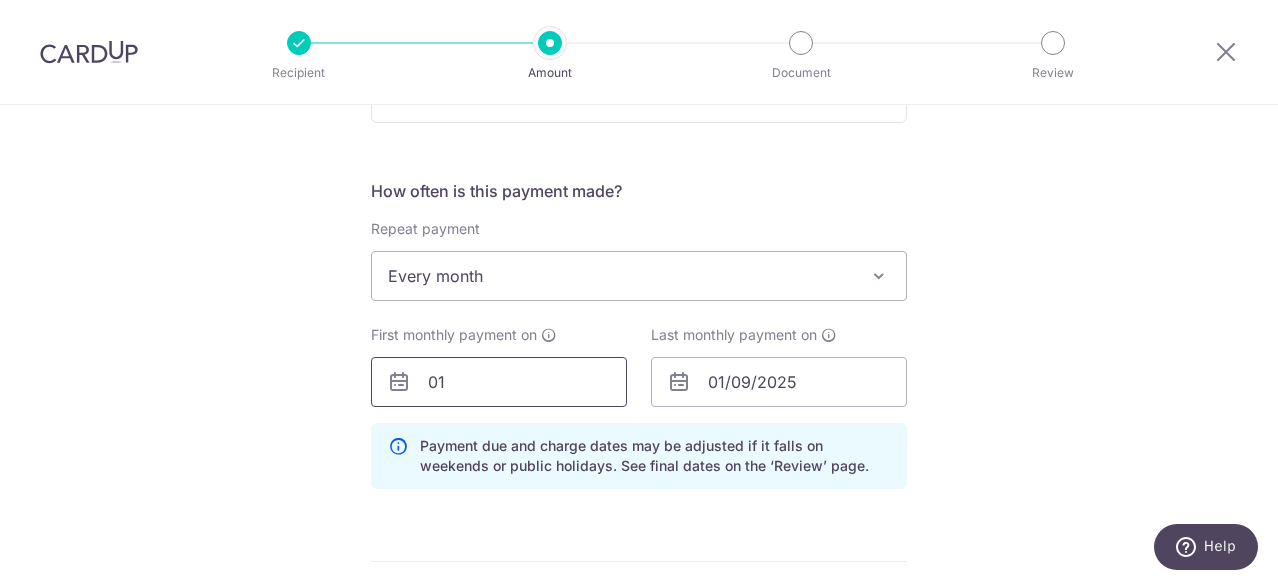click on "01" at bounding box center [499, 382] 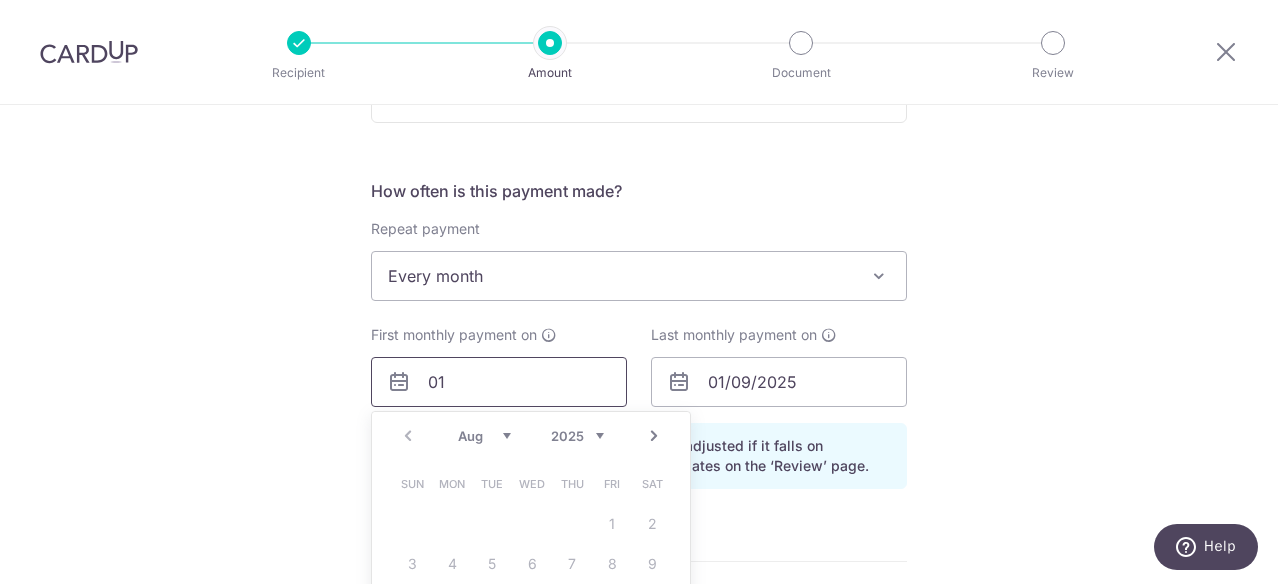 scroll, scrollTop: 900, scrollLeft: 0, axis: vertical 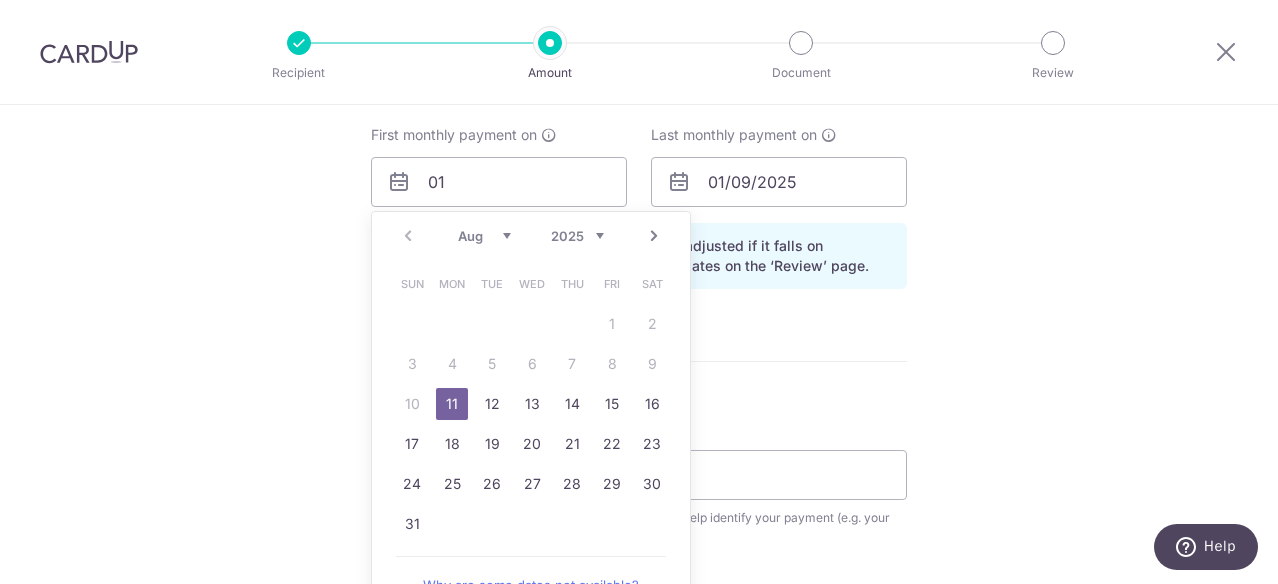 click on "Next" at bounding box center (654, 236) 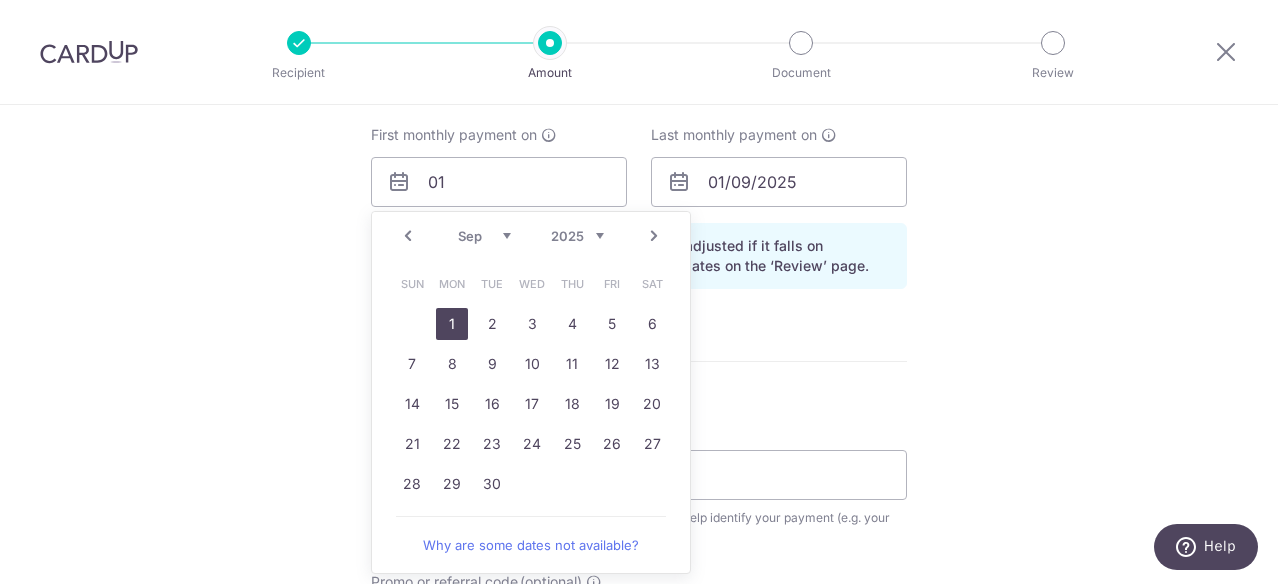 click on "1" at bounding box center [452, 324] 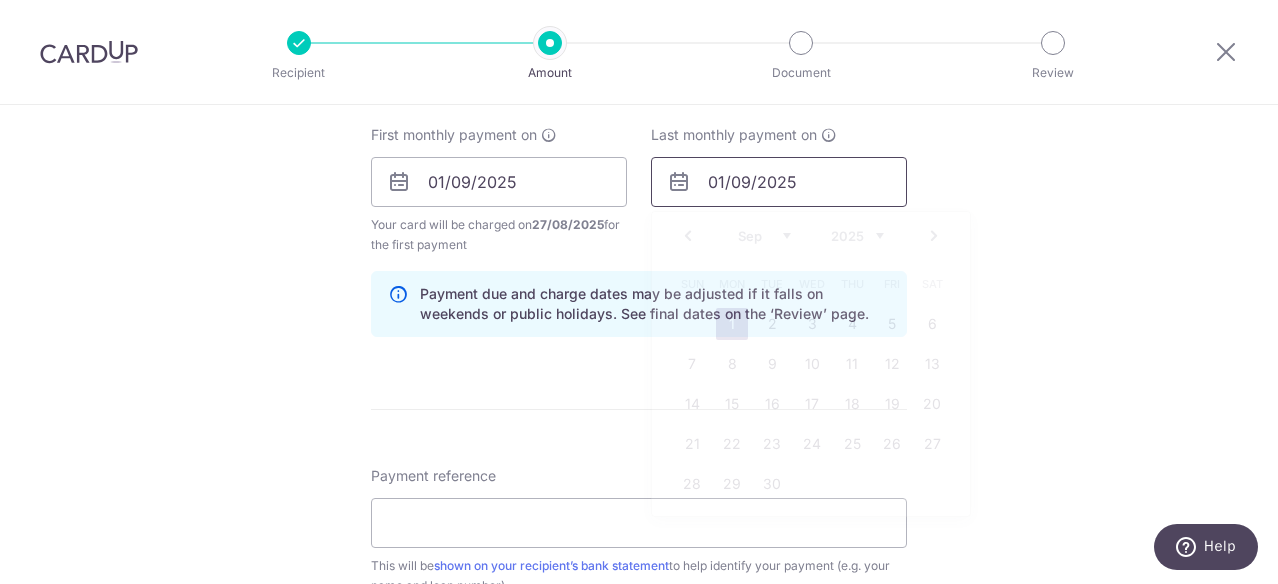 click on "01/09/2025" at bounding box center (779, 182) 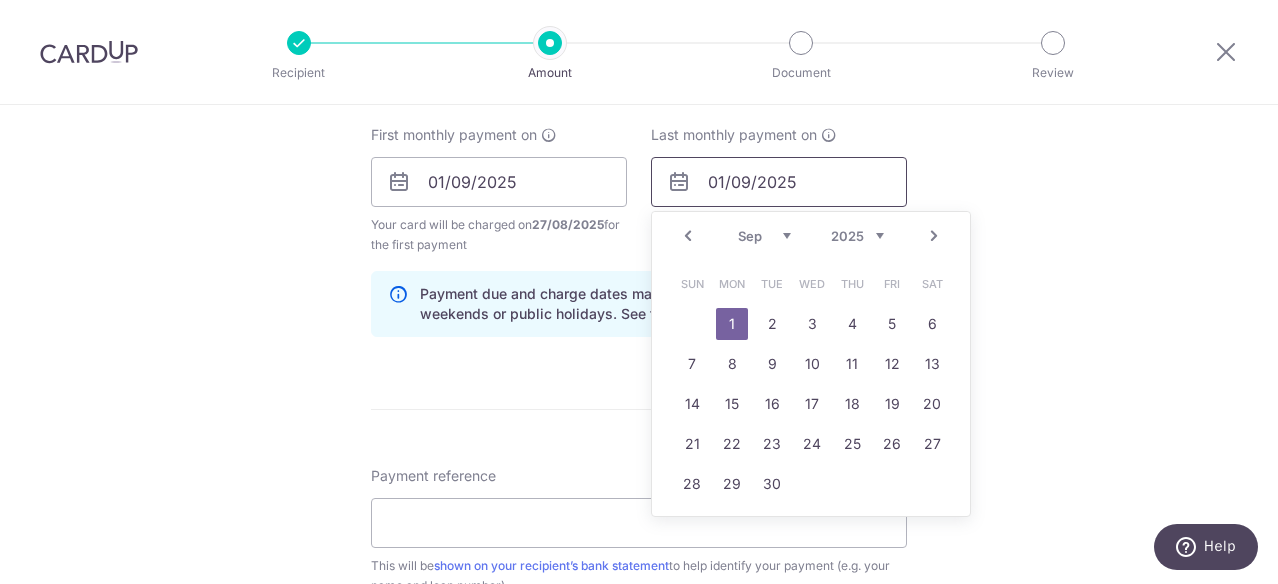 click on "01/09/2025" at bounding box center (779, 182) 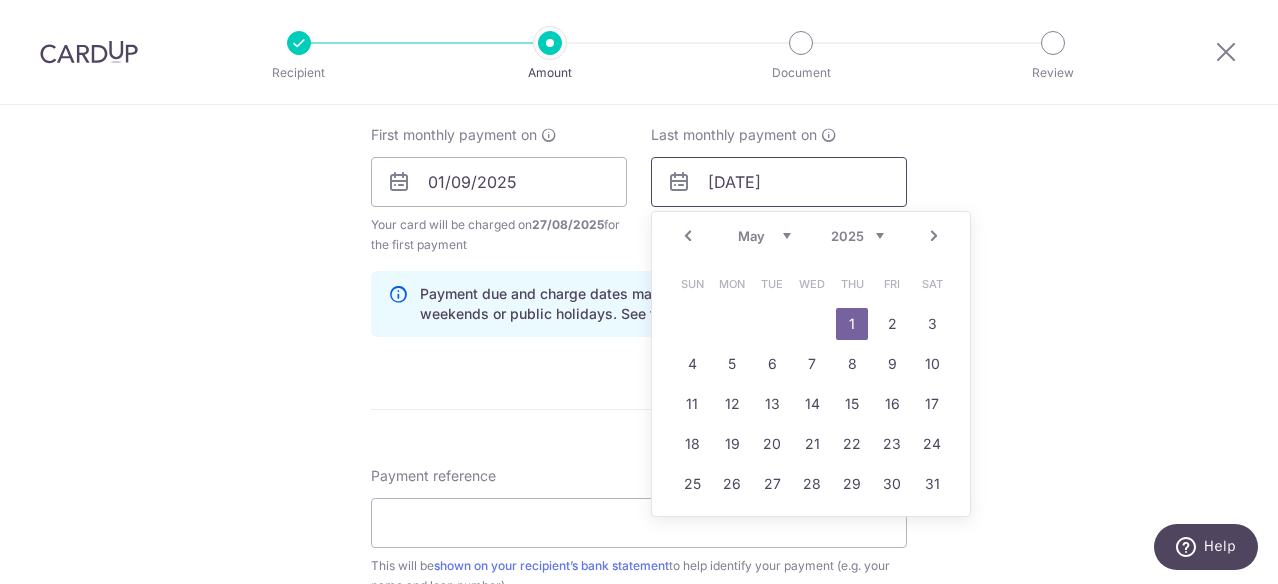 click on "01/05/2025" at bounding box center (779, 182) 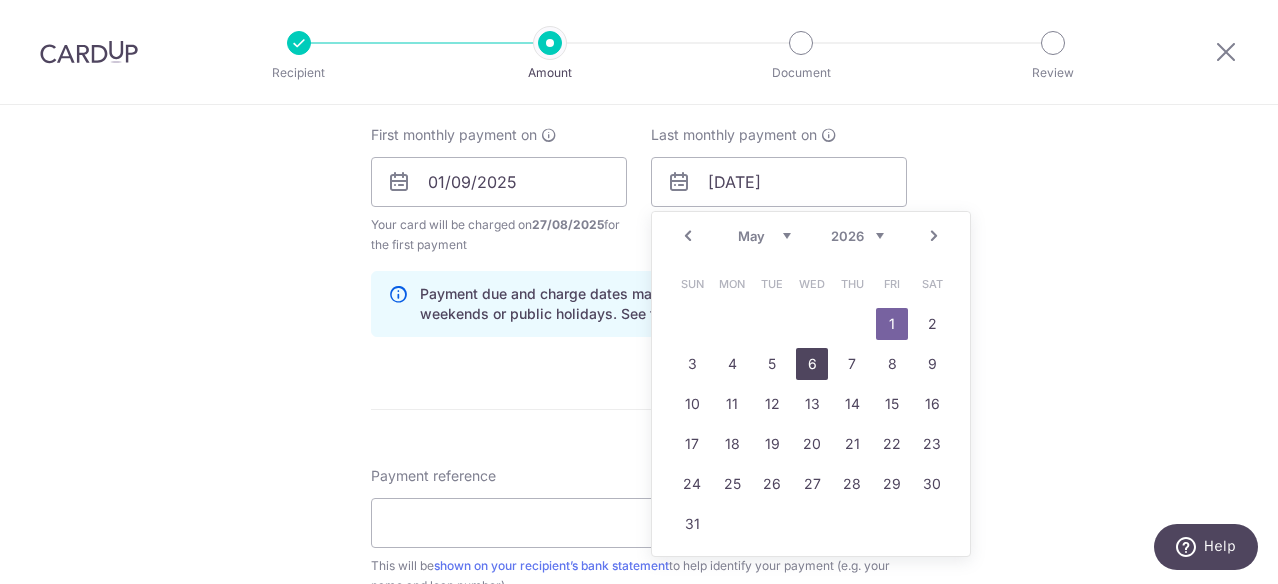click on "6" at bounding box center [812, 364] 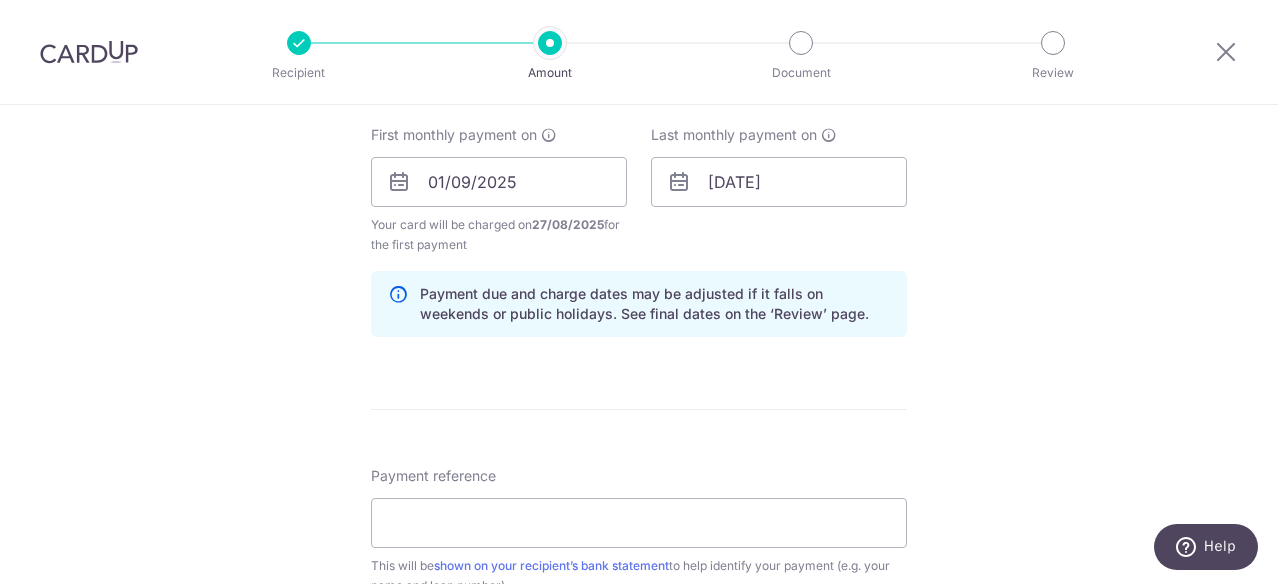 scroll, scrollTop: 1000, scrollLeft: 0, axis: vertical 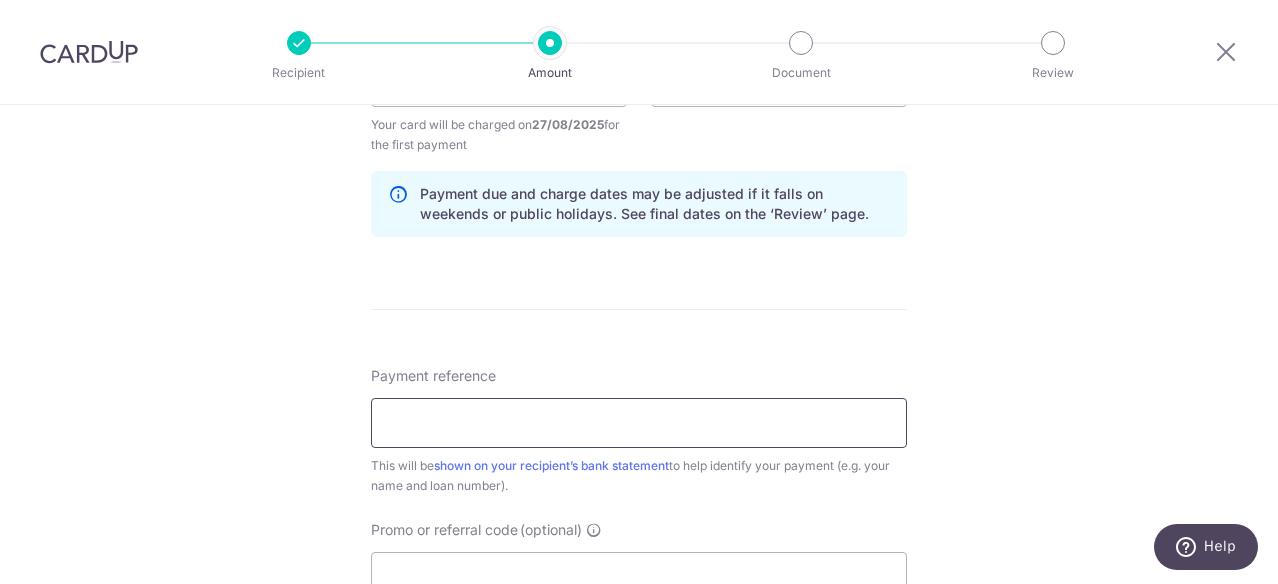 click on "Payment reference" at bounding box center [639, 423] 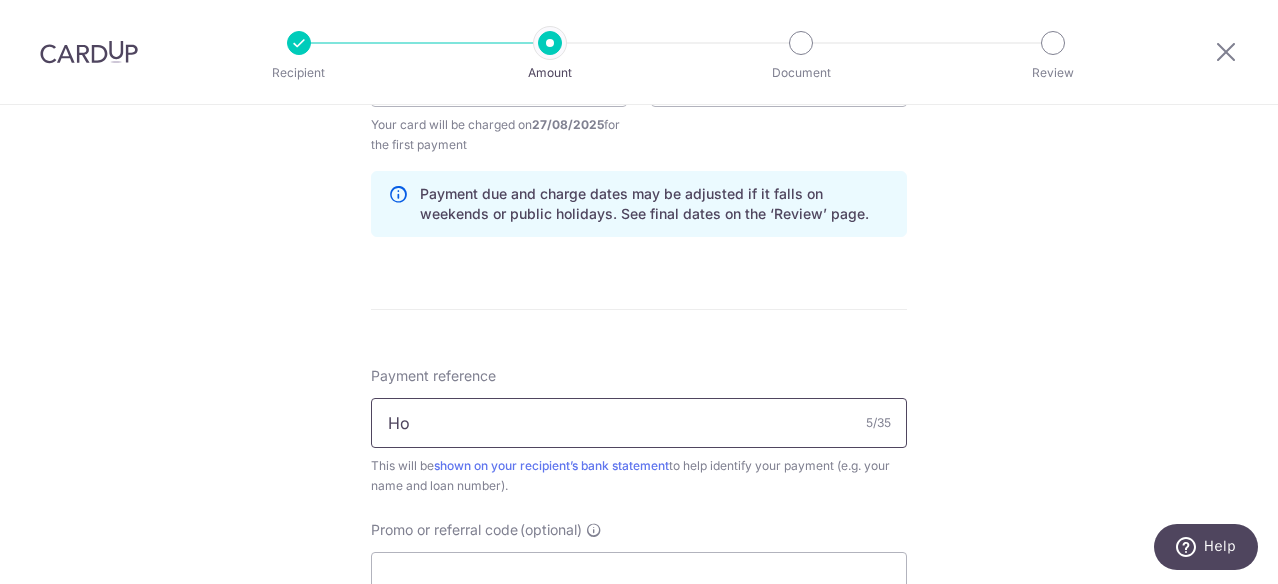 type on "H" 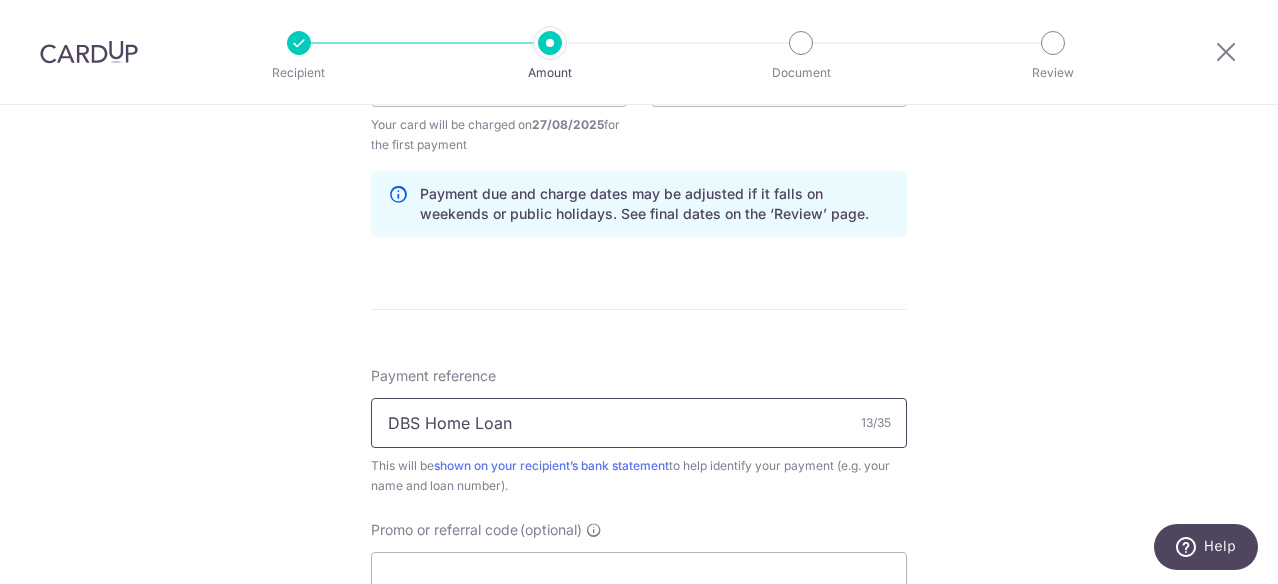 scroll, scrollTop: 1200, scrollLeft: 0, axis: vertical 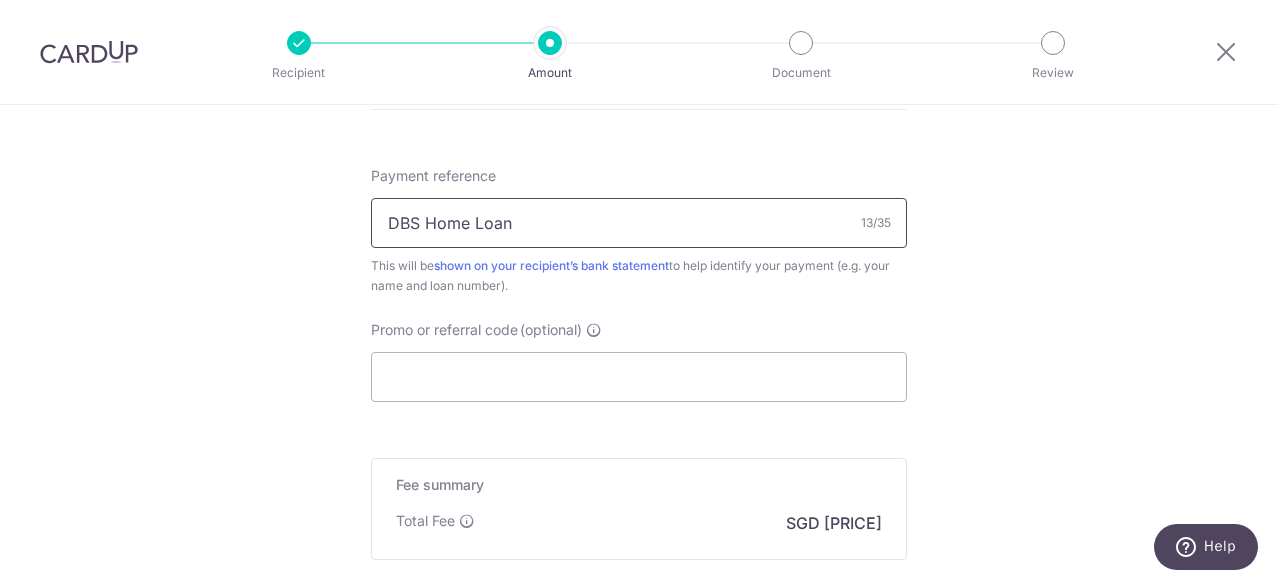 type on "DBS Home Loan" 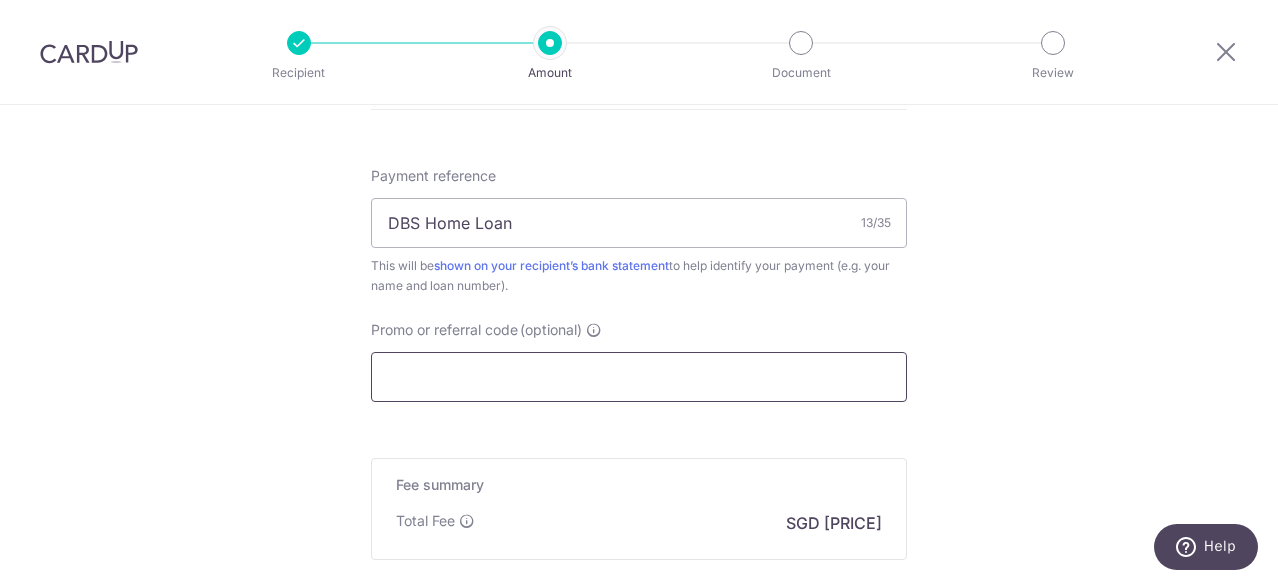 click on "Promo or referral code
(optional)" at bounding box center (639, 377) 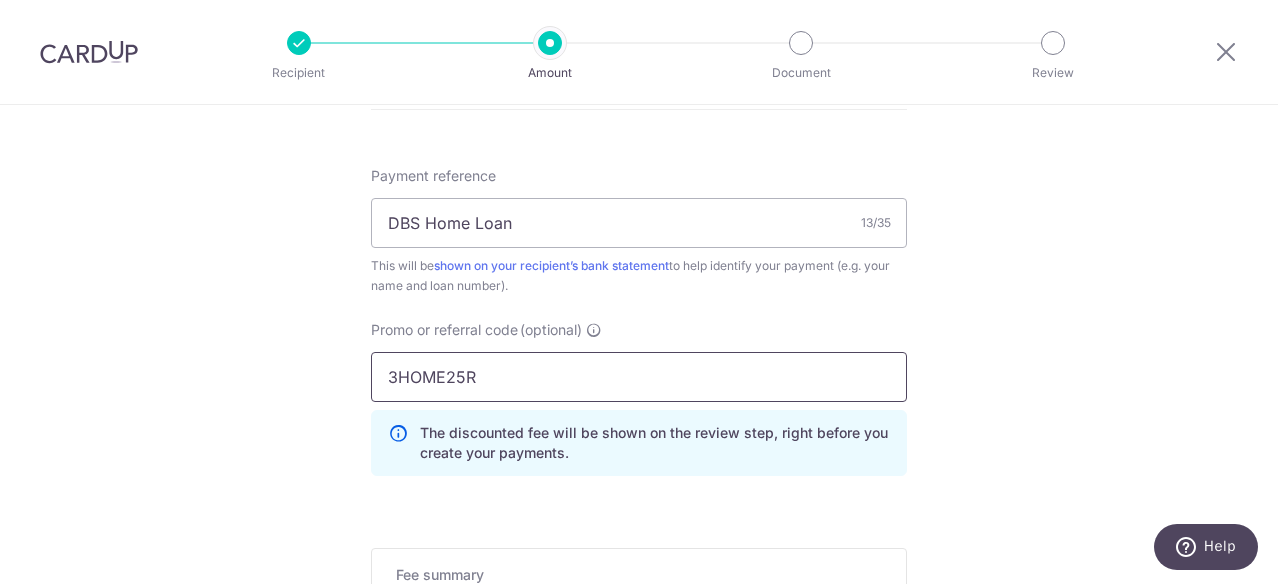 type on "3HOME25R" 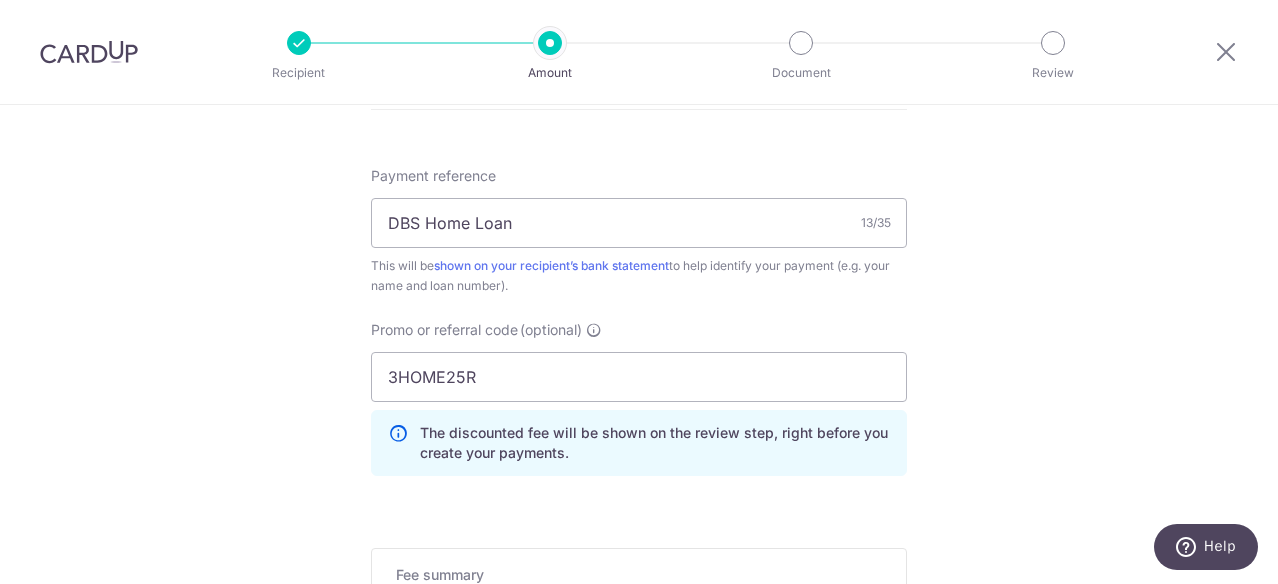 click on "Tell us more about your payment
Enter payment amount
SGD
761.00
761.00
Card added successfully
Select Card
**** 8232
Add credit card
Your Cards
**** 6057
**** 8232
Secure 256-bit SSL
Text
New card details
Card" at bounding box center (639, -95) 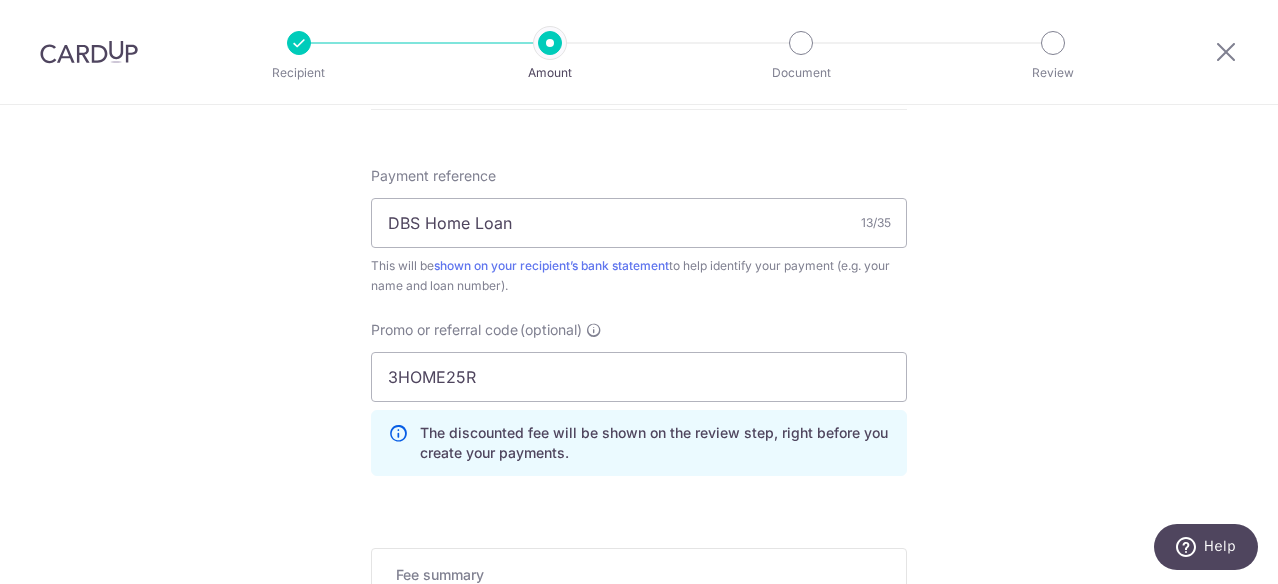 scroll, scrollTop: 1500, scrollLeft: 0, axis: vertical 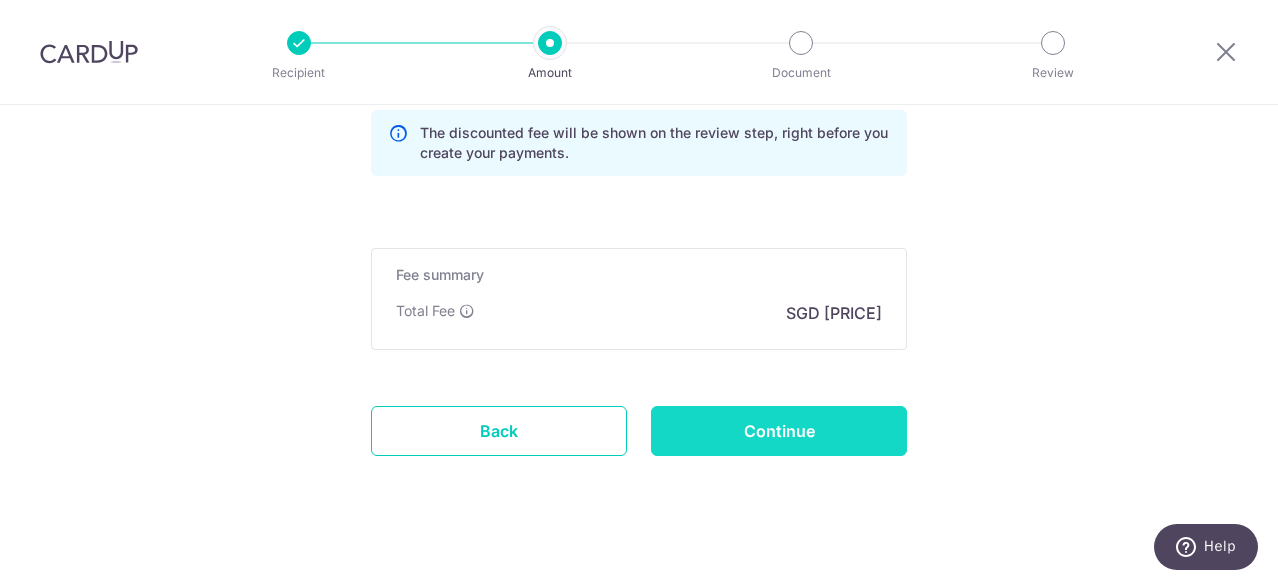 click on "Continue" at bounding box center (779, 431) 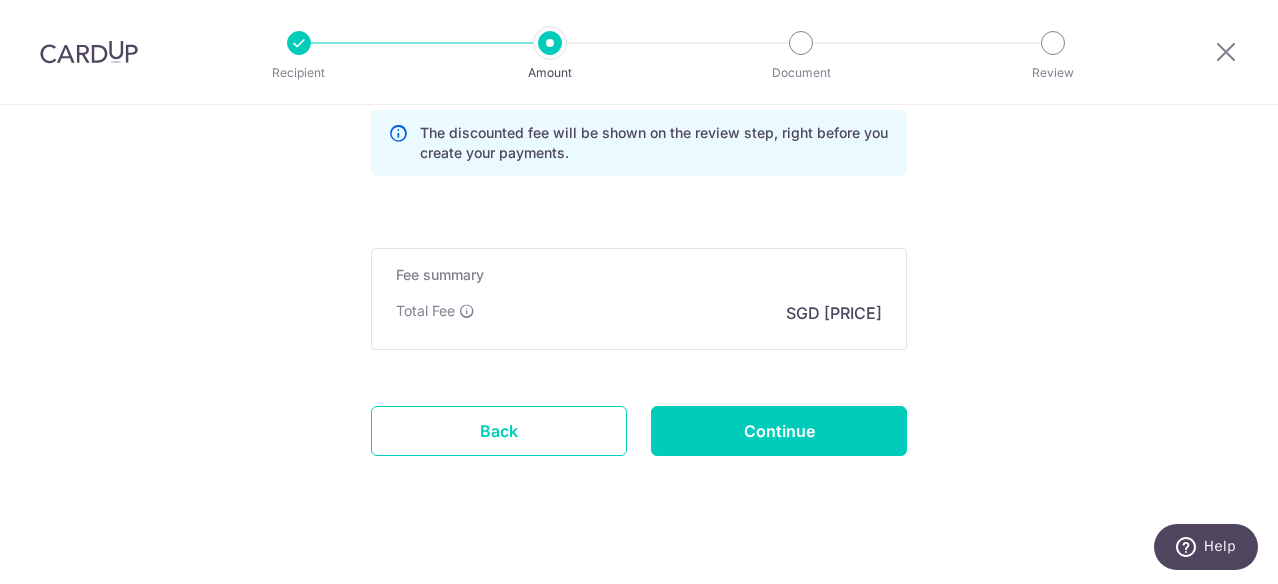 type on "Create Schedule" 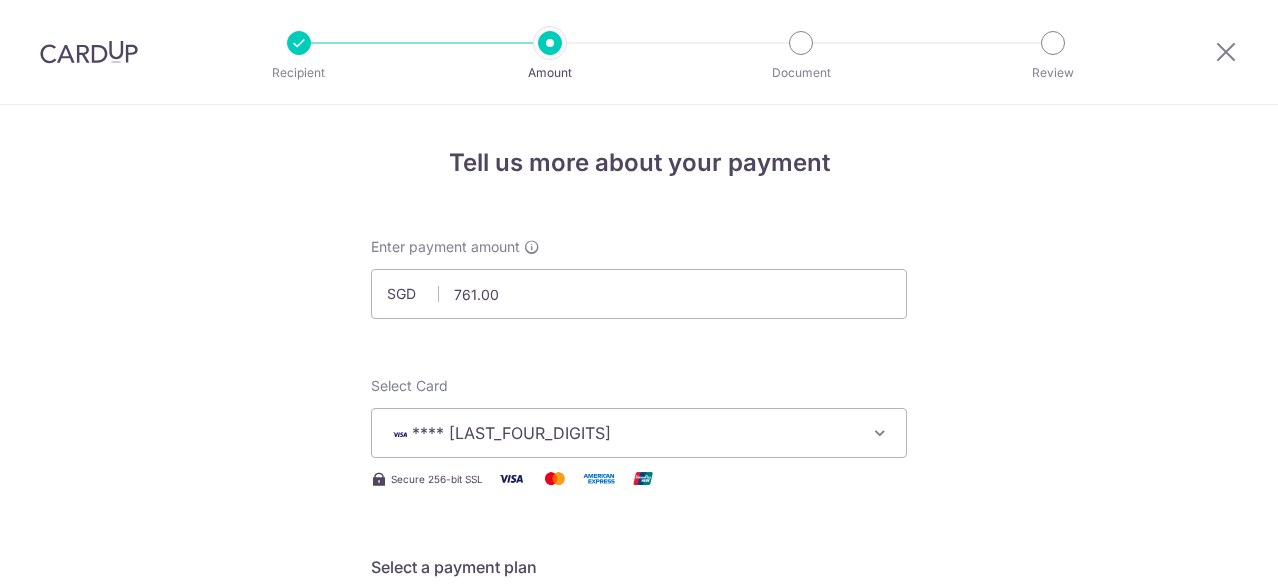 scroll, scrollTop: 0, scrollLeft: 0, axis: both 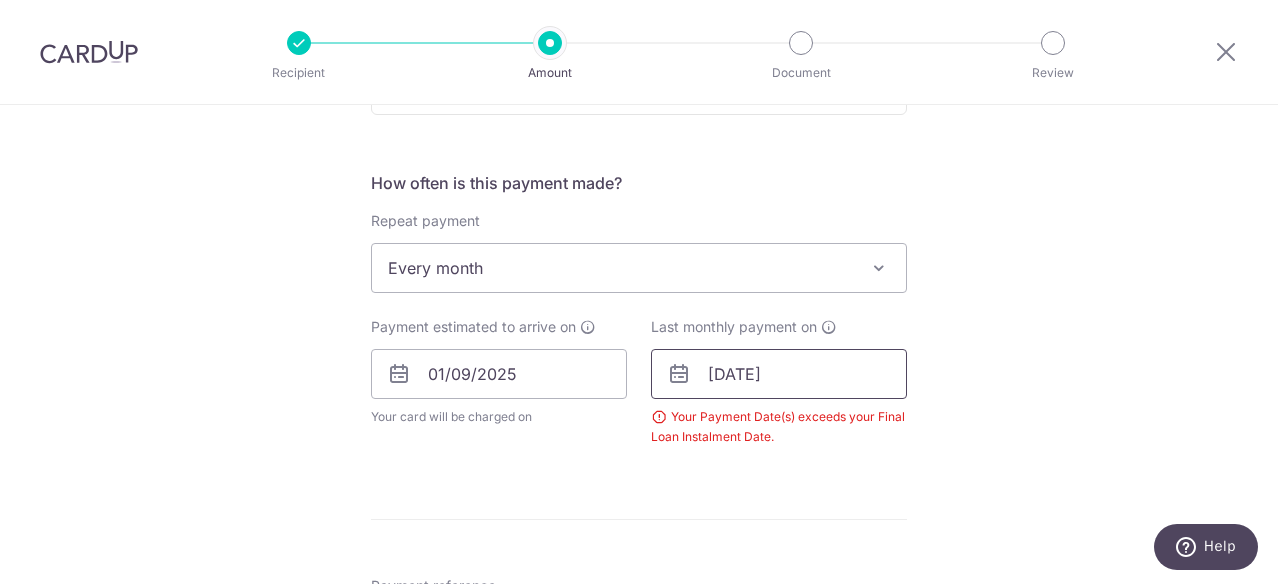 drag, startPoint x: 716, startPoint y: 373, endPoint x: 762, endPoint y: 344, distance: 54.378304 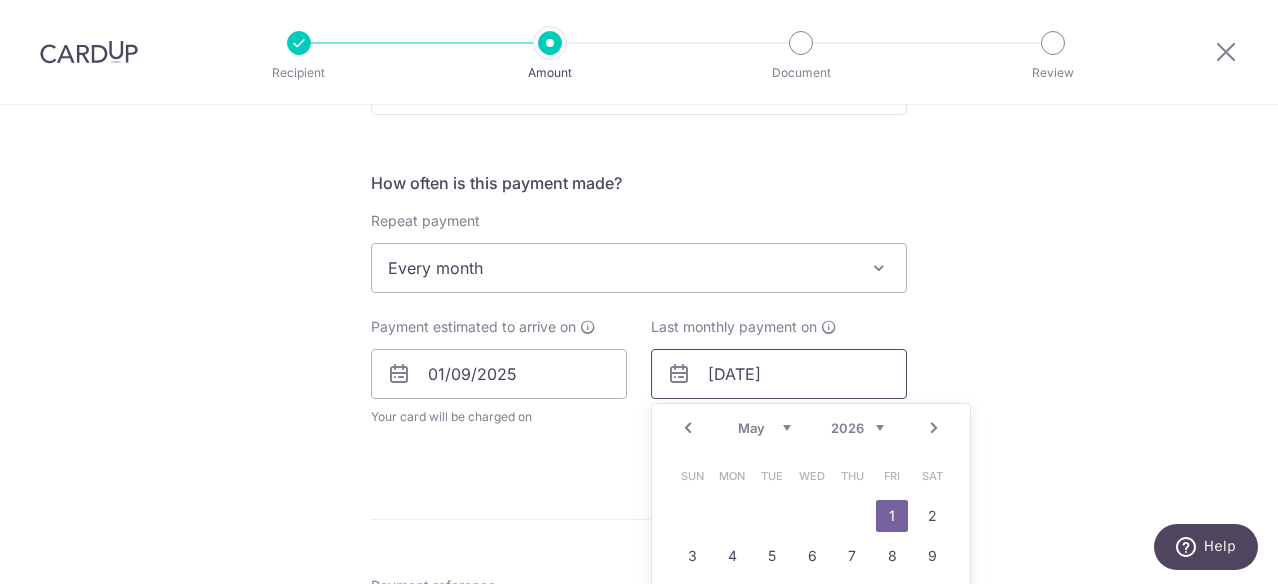 click on "[DATE]" at bounding box center [779, 374] 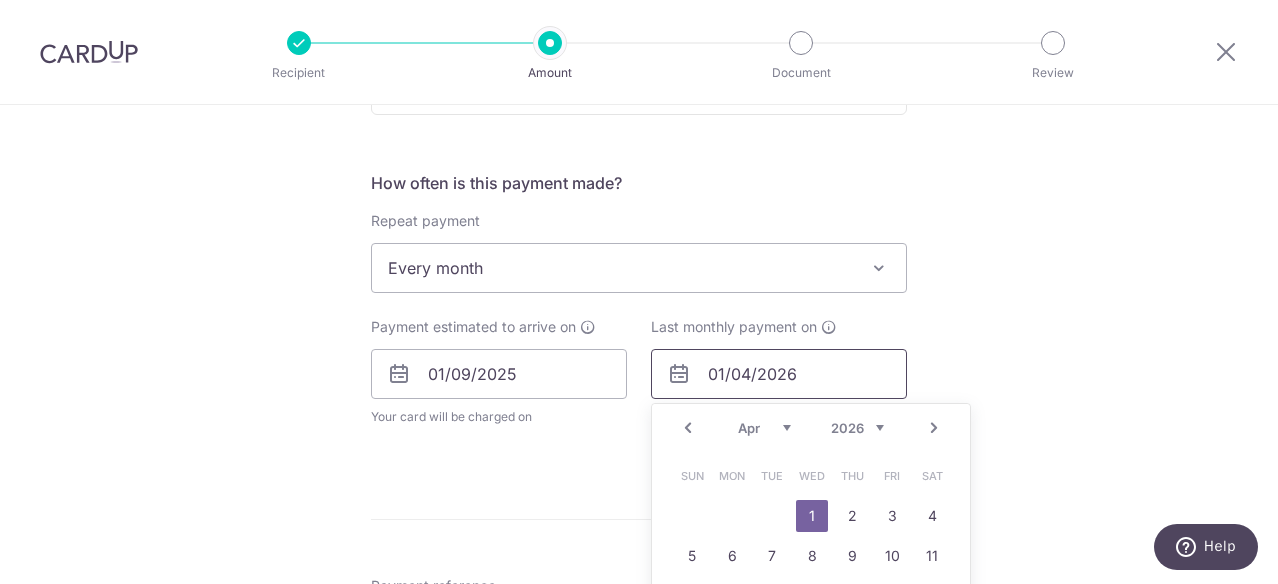 type on "01/04/2026" 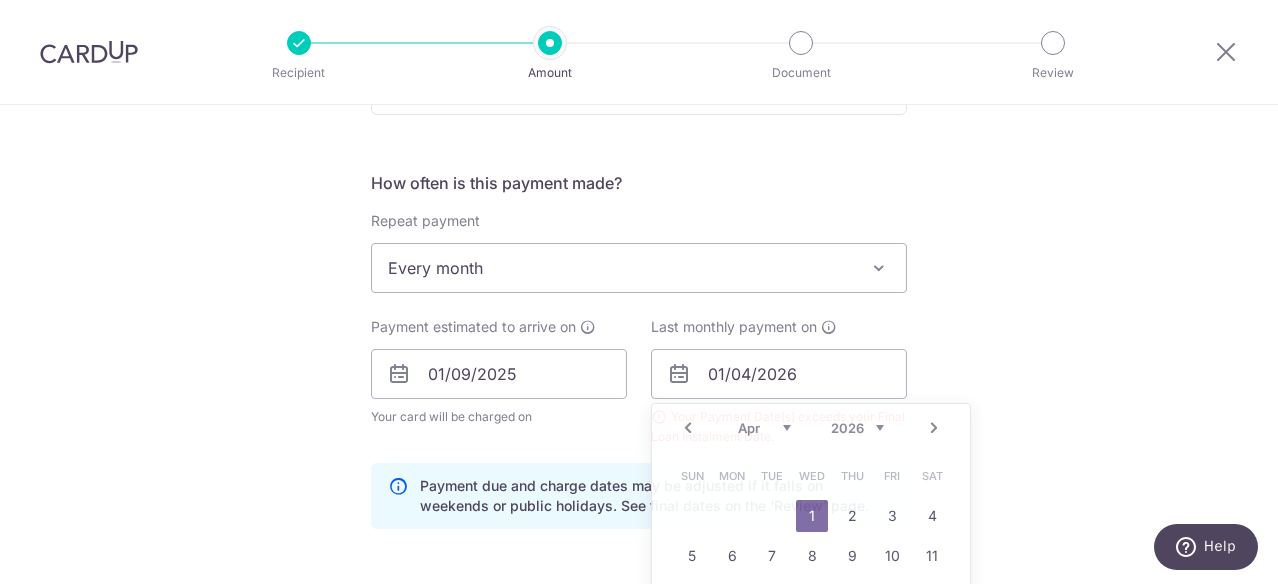 click on "Tell us more about your payment
Enter payment amount
SGD
[NUMBER]
[NUMBER]
**** [LAST_FOUR_DIGITS]
Add credit card
Your Cards
**** [LAST_FOUR_DIGITS]
**** [LAST_FOUR_DIGITS]
Secure 256-bit SSL
Text
New card details
Card" at bounding box center [639, 397] 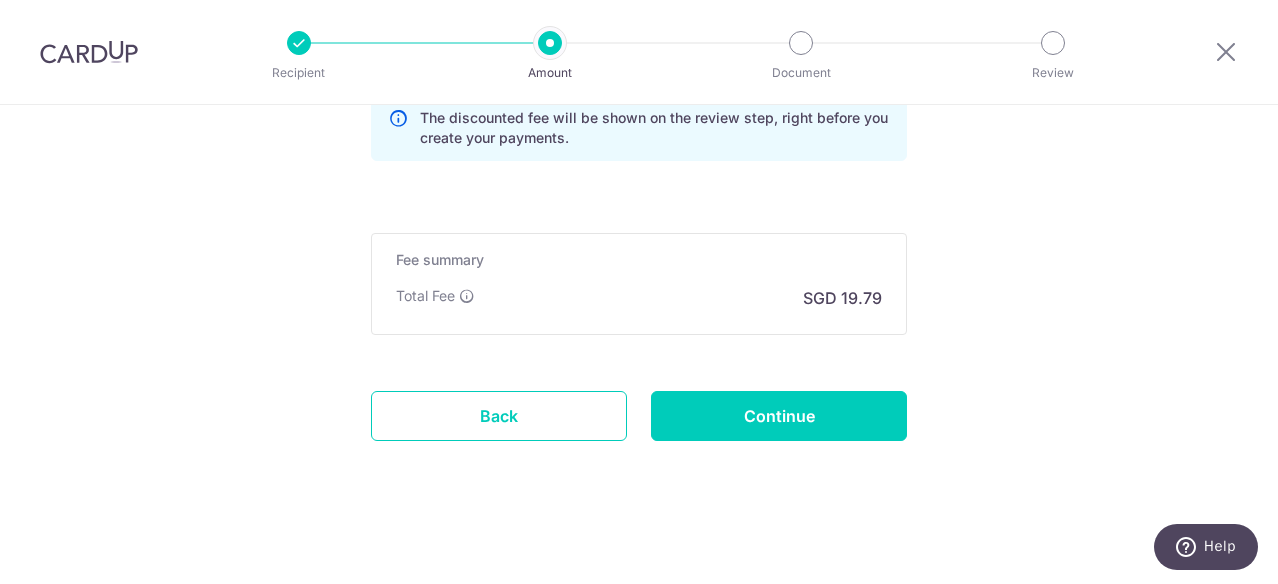 scroll, scrollTop: 1516, scrollLeft: 0, axis: vertical 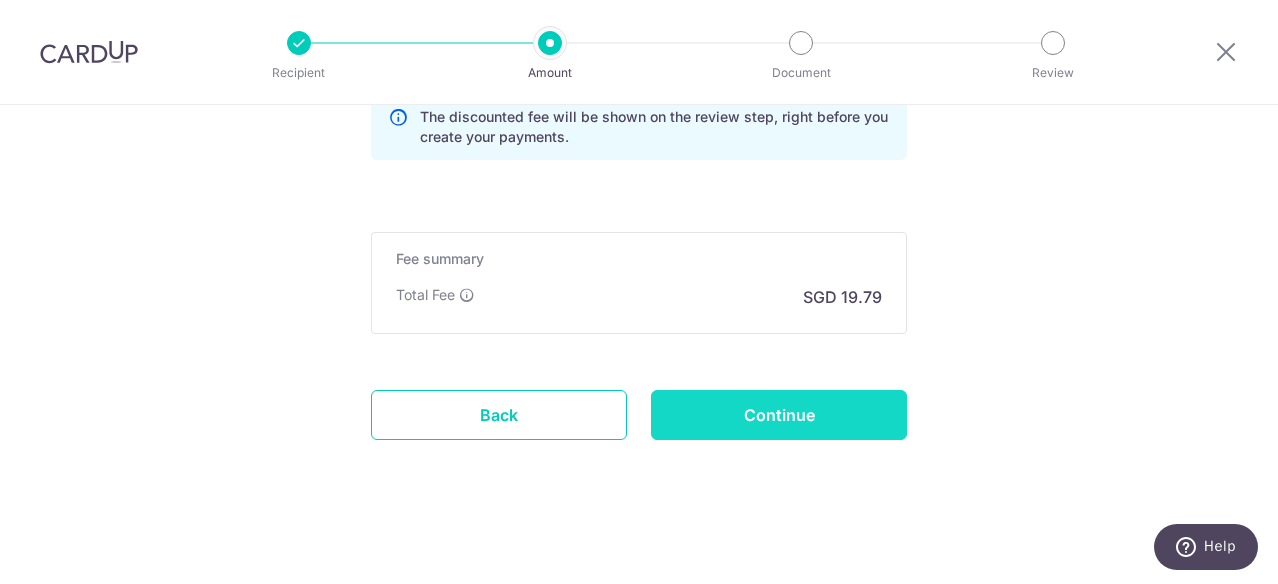 click on "Continue" at bounding box center (779, 415) 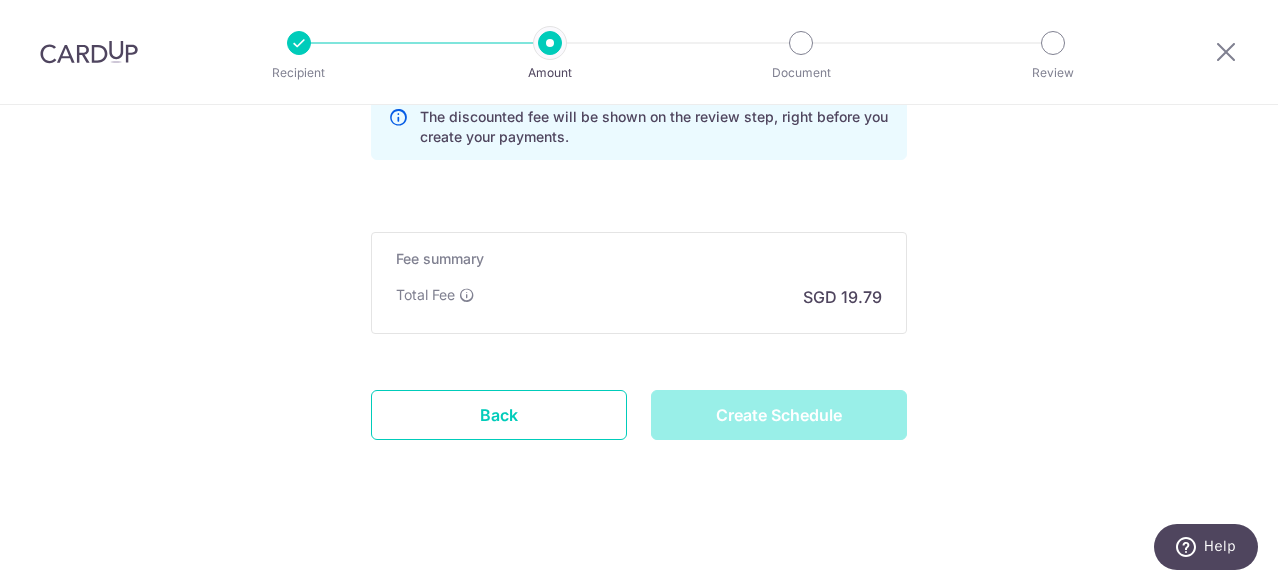 type on "Create Schedule" 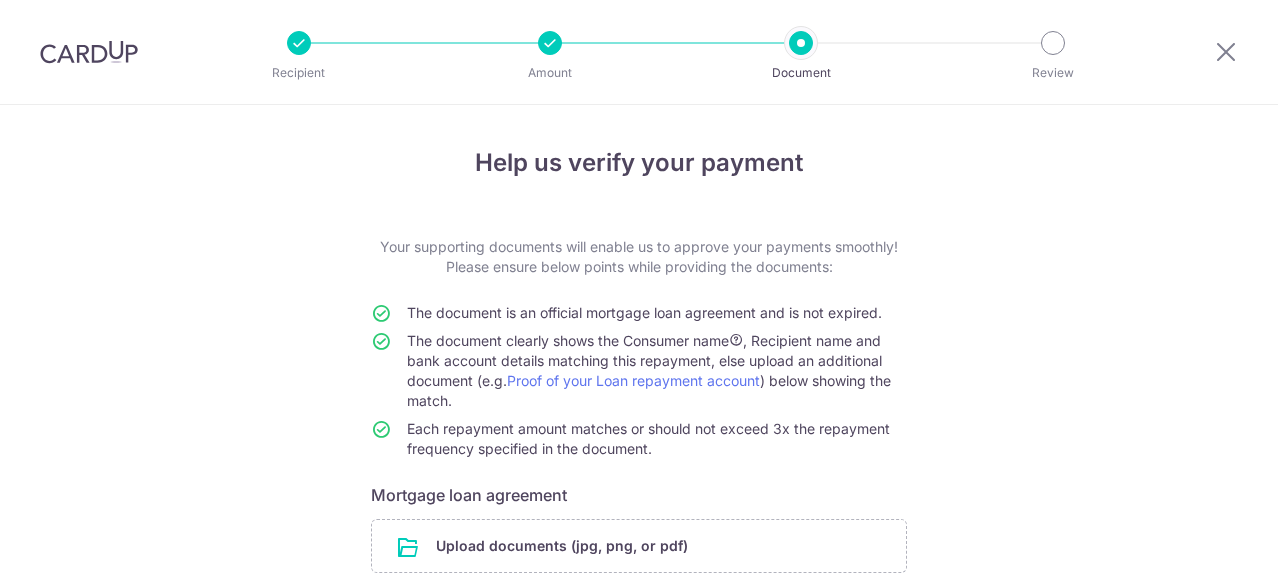 scroll, scrollTop: 0, scrollLeft: 0, axis: both 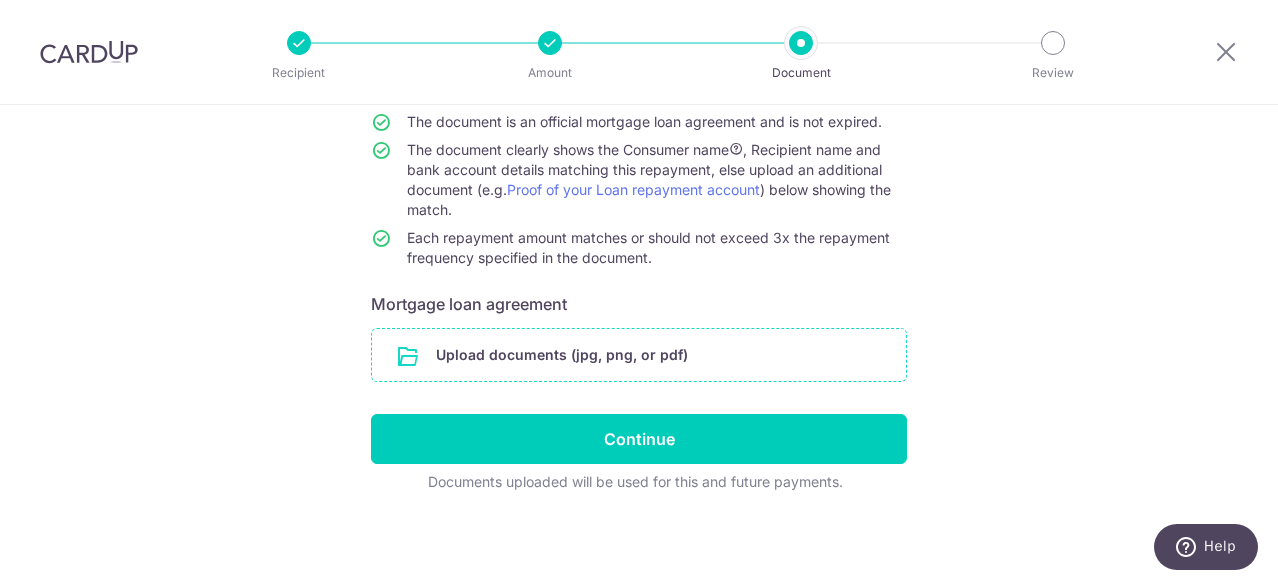 click at bounding box center [639, 355] 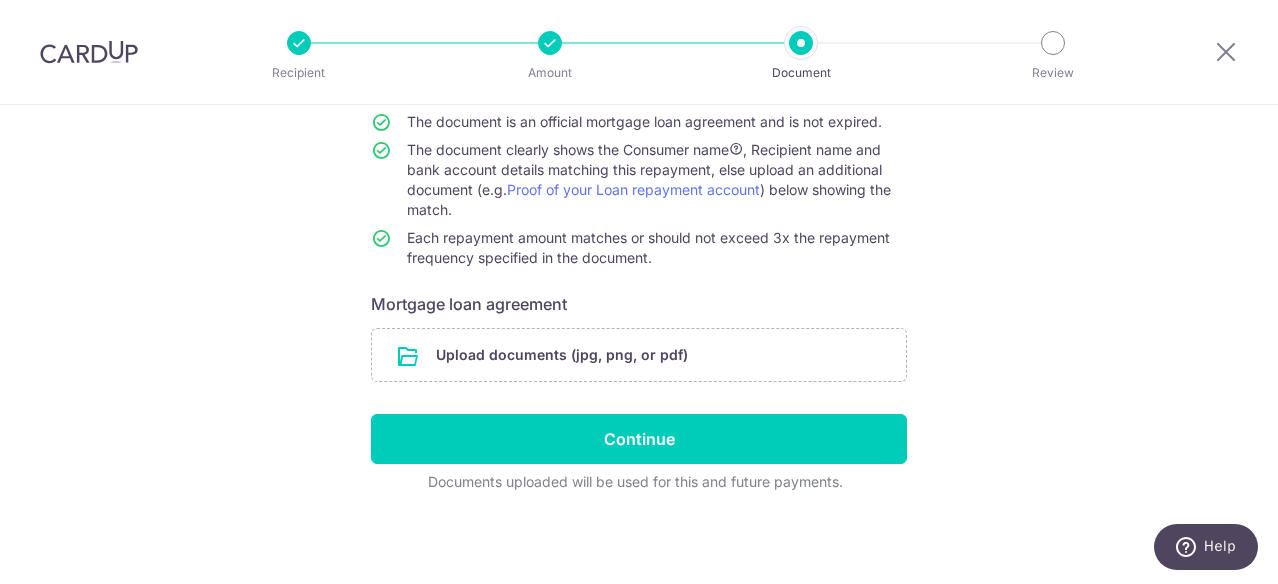 scroll, scrollTop: 91, scrollLeft: 0, axis: vertical 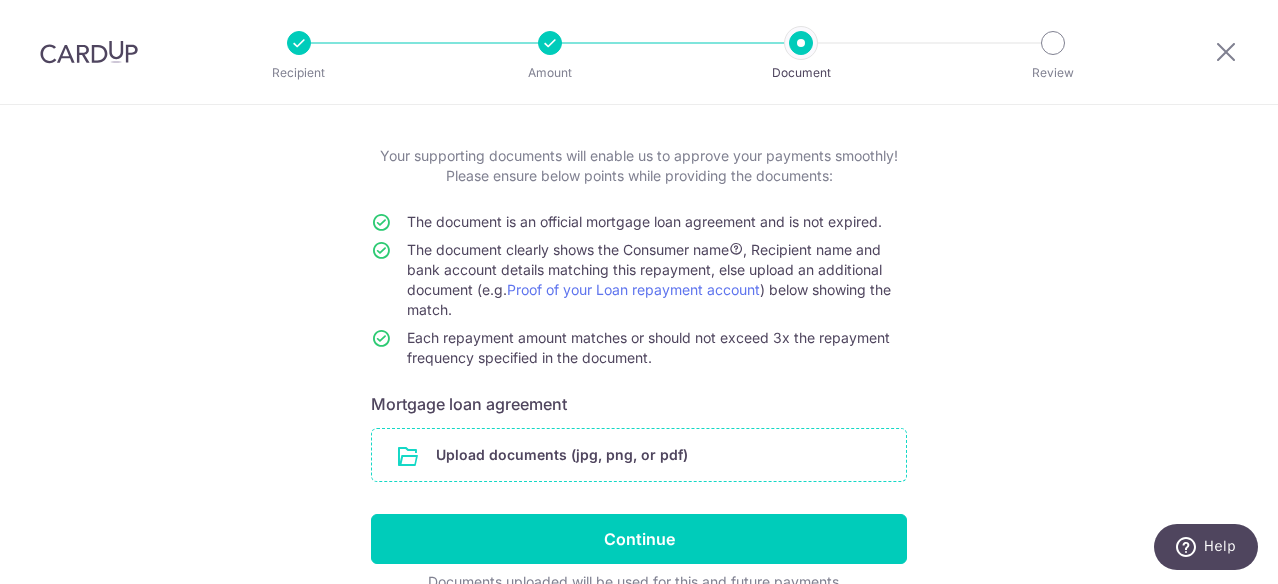 click at bounding box center [639, 455] 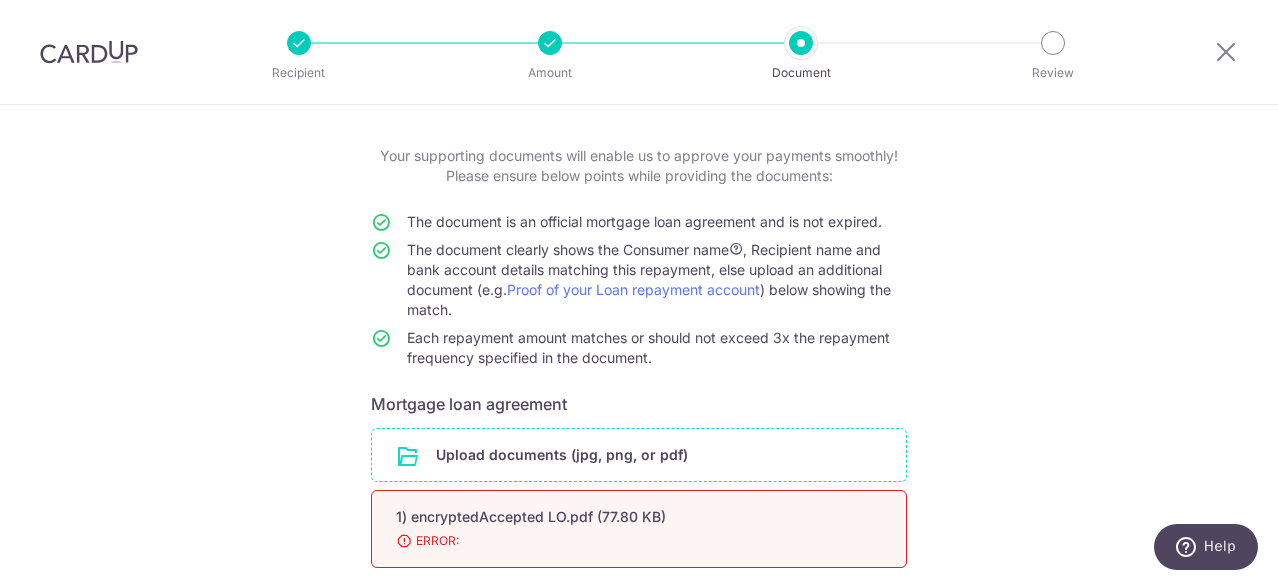 scroll, scrollTop: 284, scrollLeft: 0, axis: vertical 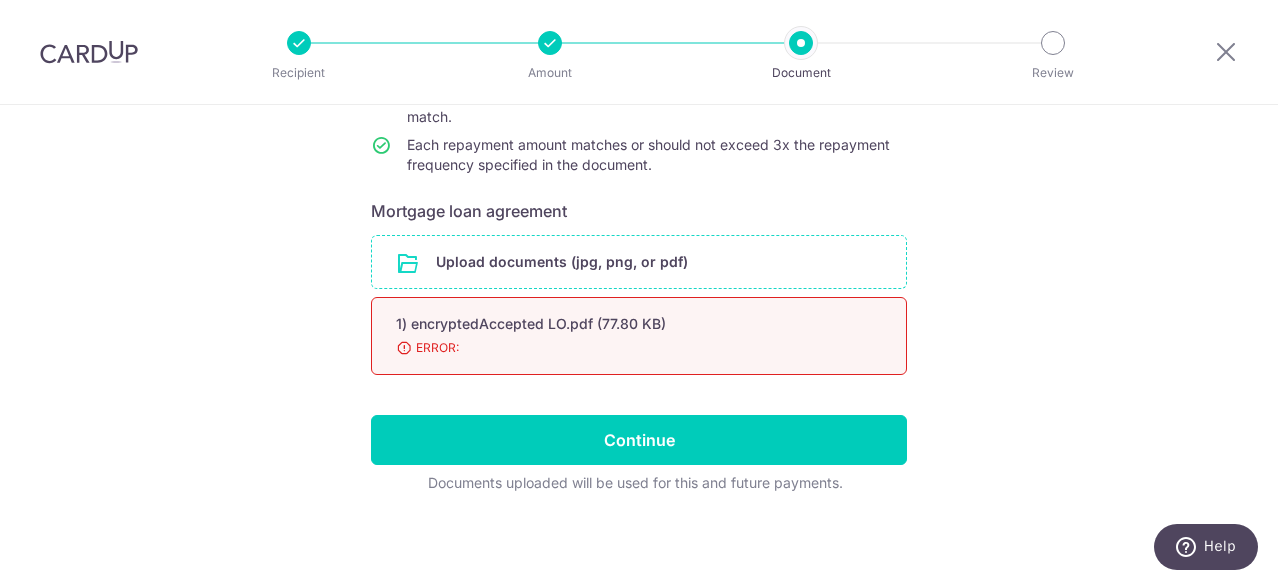 click at bounding box center (639, 262) 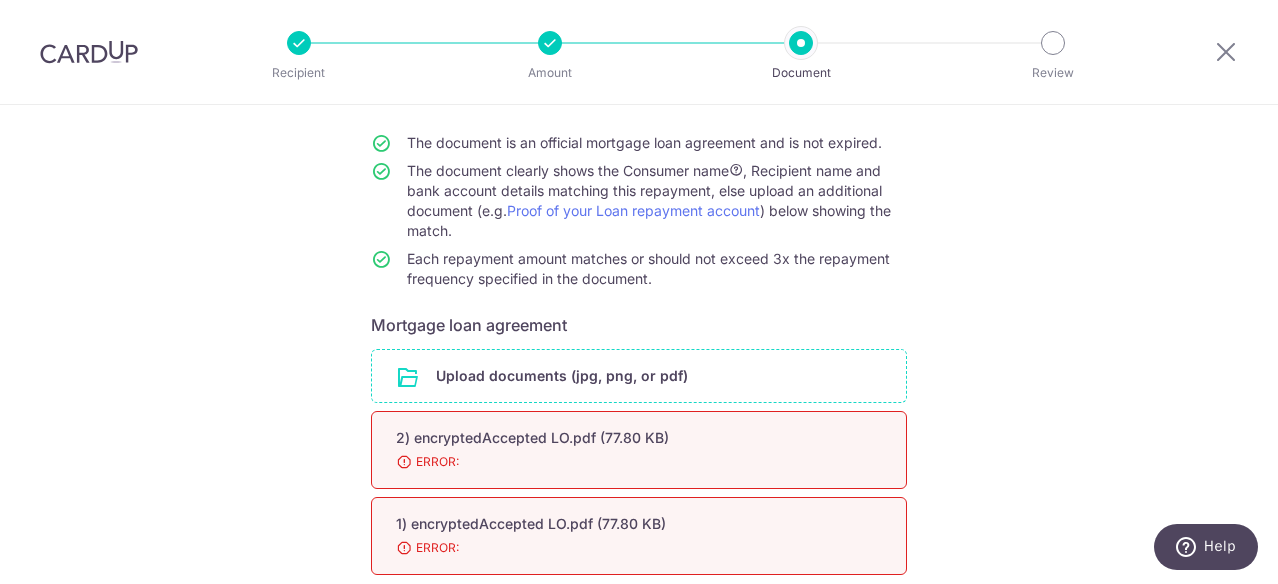 scroll, scrollTop: 370, scrollLeft: 0, axis: vertical 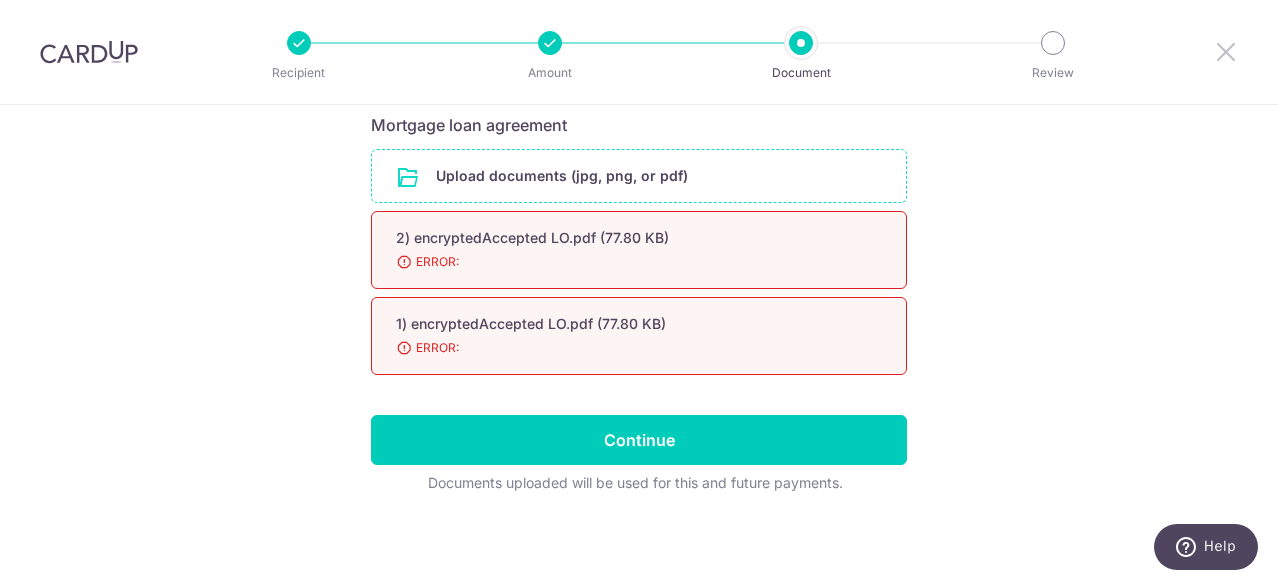 click at bounding box center [1226, 51] 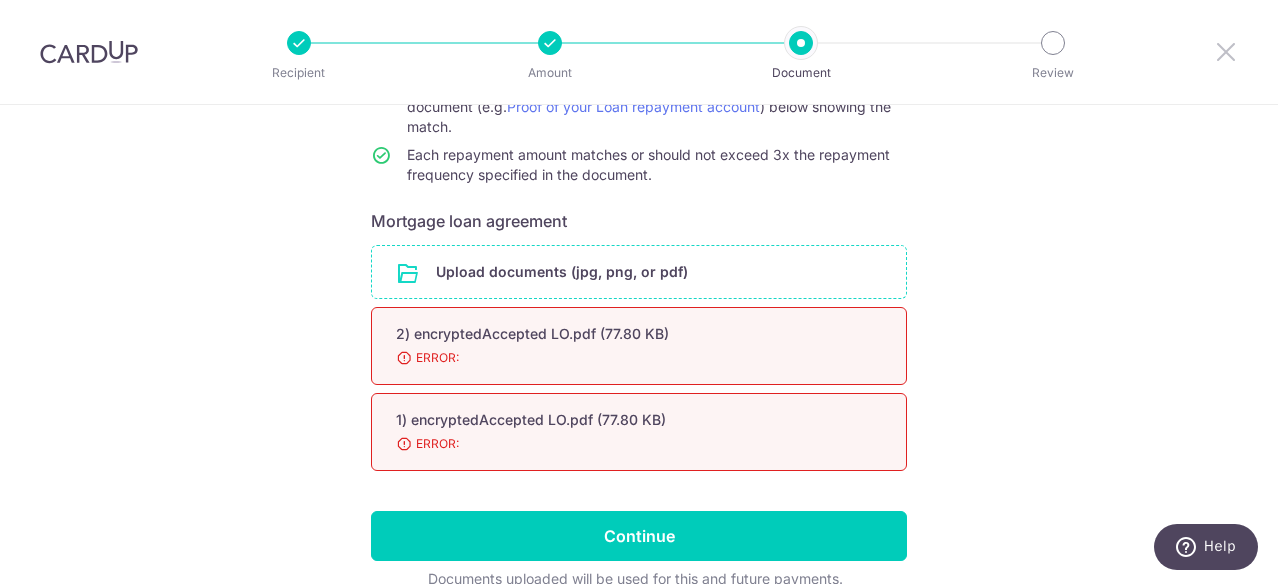 scroll, scrollTop: 0, scrollLeft: 0, axis: both 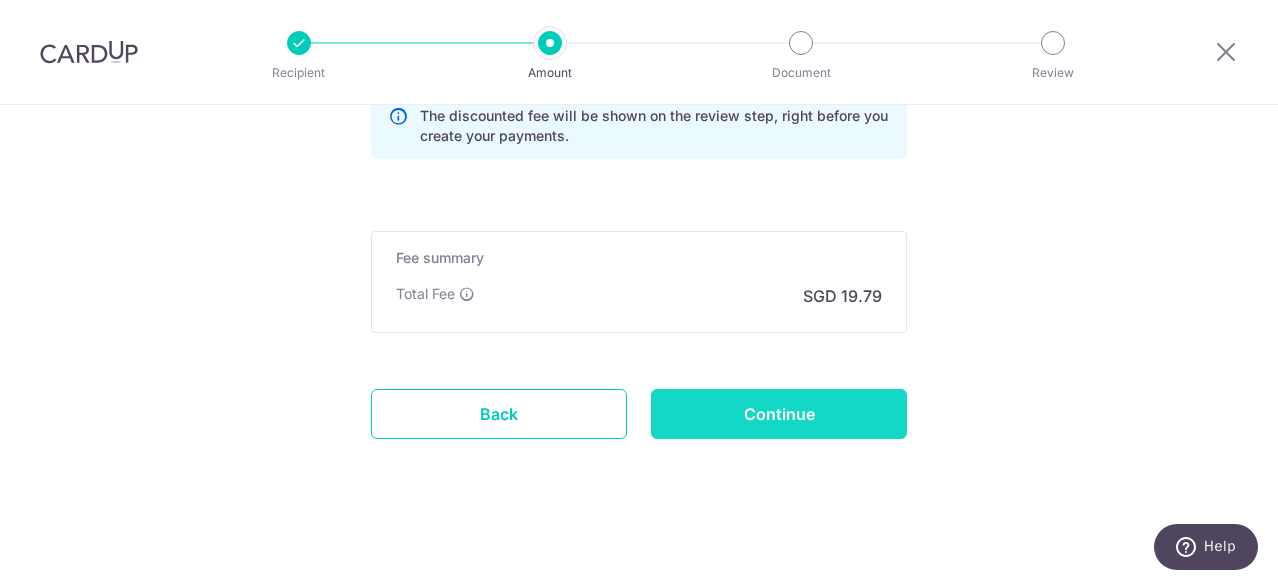 click on "Continue" at bounding box center [779, 414] 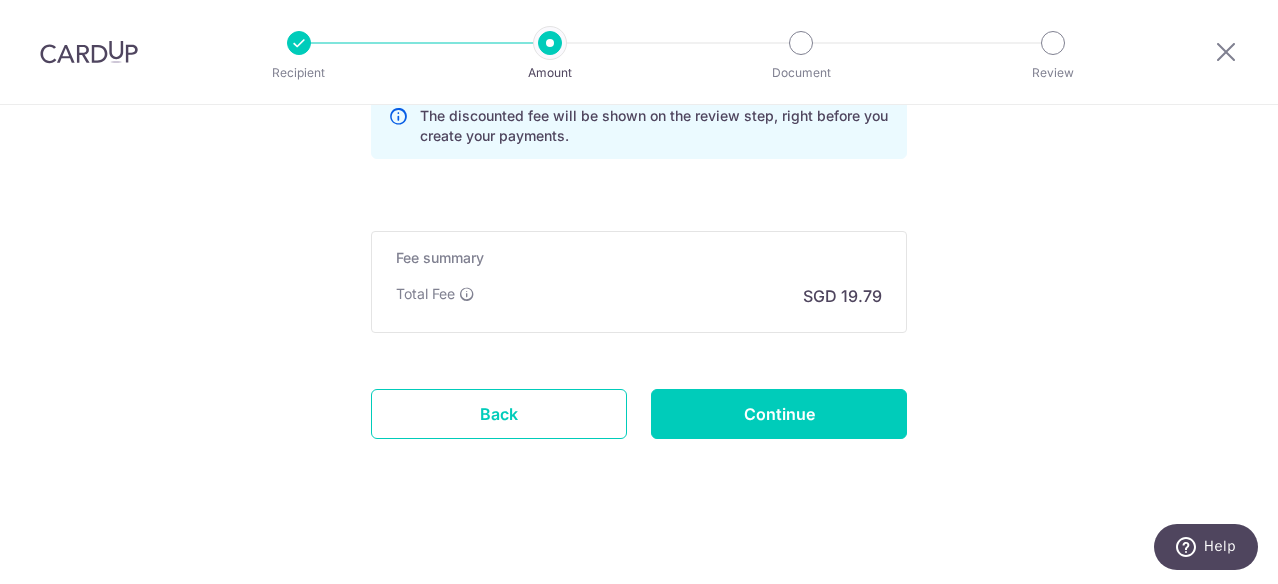 type on "Update Schedule" 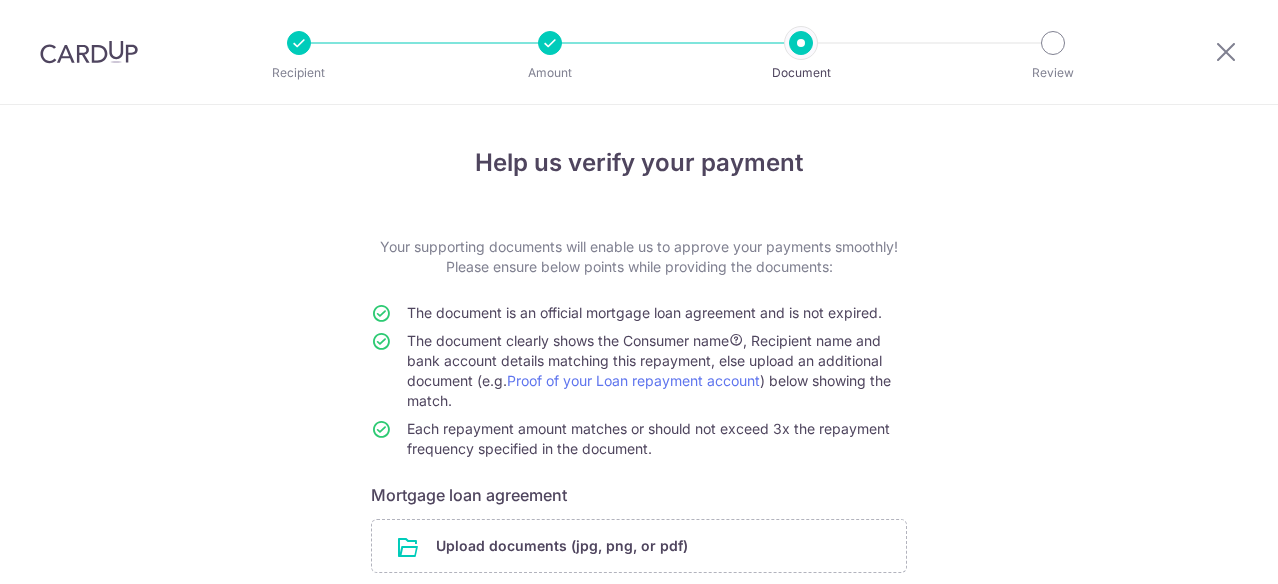 scroll, scrollTop: 0, scrollLeft: 0, axis: both 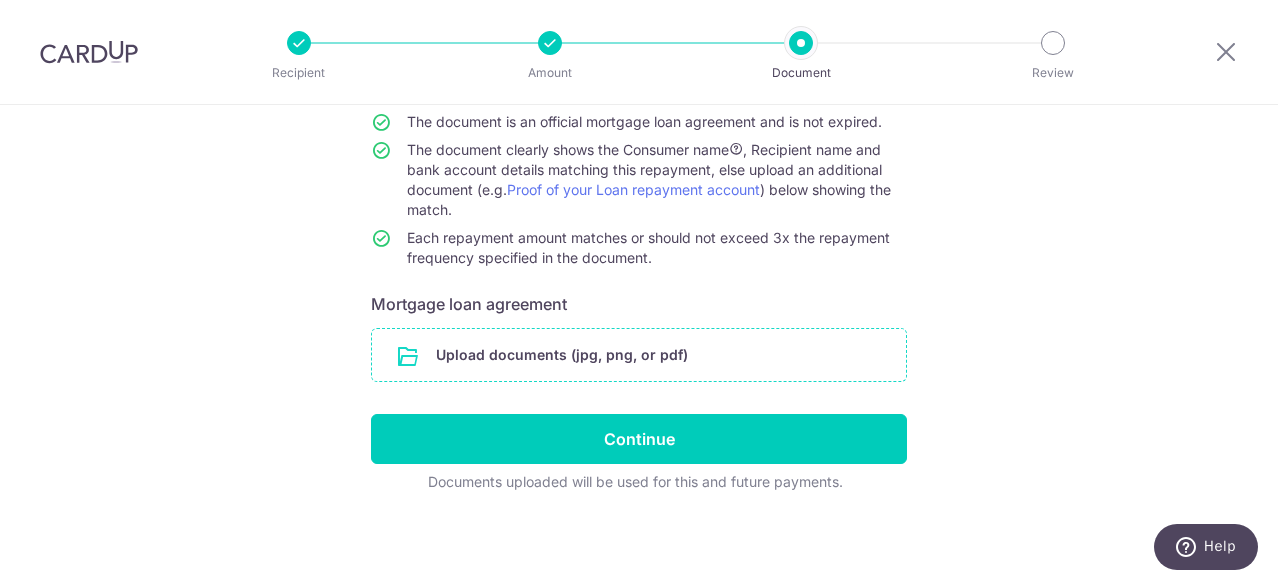 click at bounding box center [639, 355] 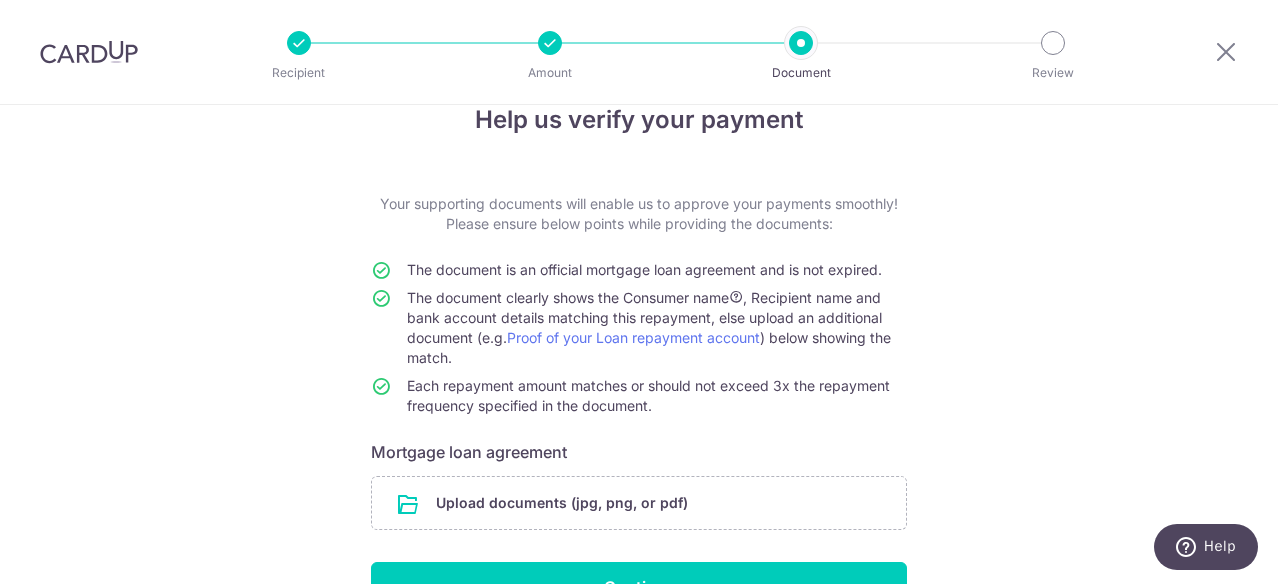 scroll, scrollTop: 0, scrollLeft: 0, axis: both 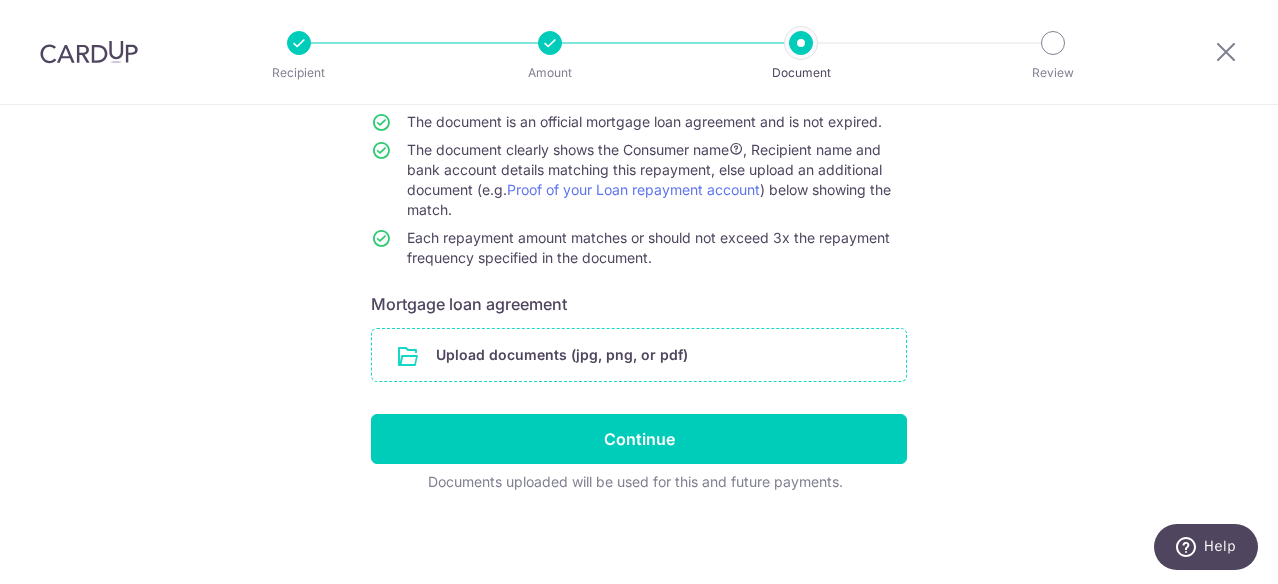 click at bounding box center [639, 355] 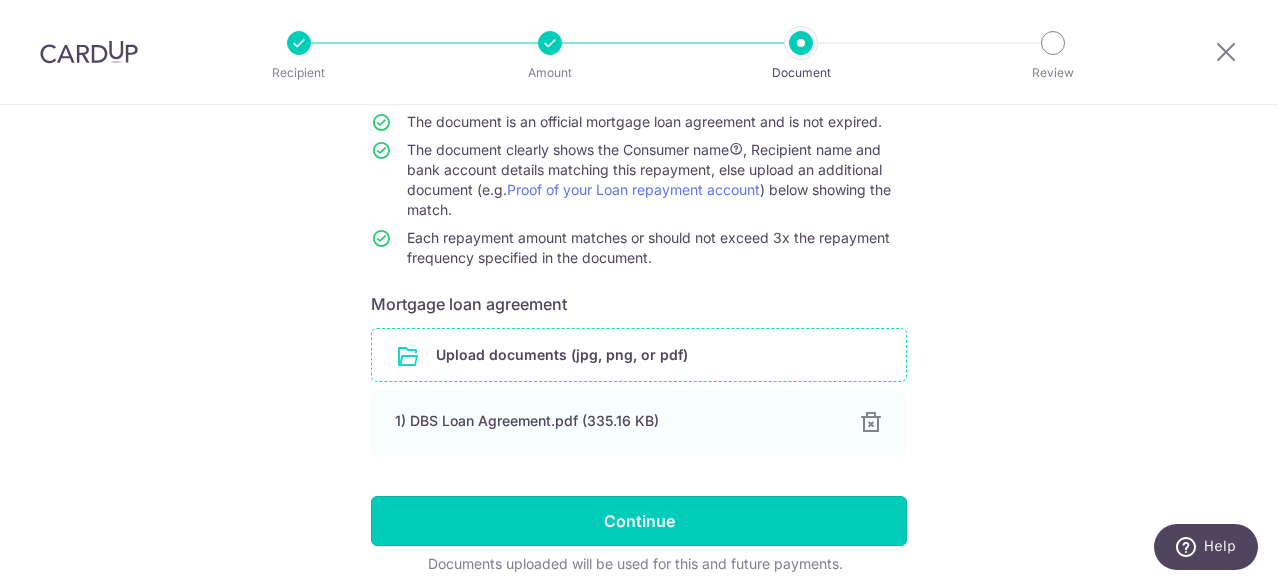 drag, startPoint x: 649, startPoint y: 529, endPoint x: 752, endPoint y: 519, distance: 103.4843 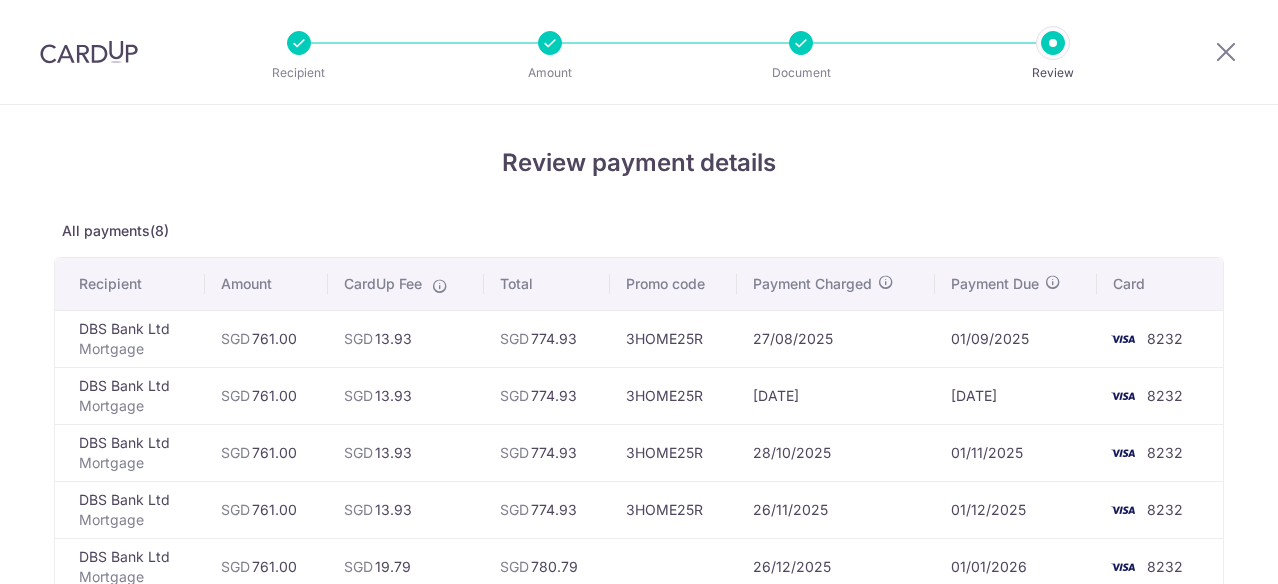 scroll, scrollTop: 0, scrollLeft: 0, axis: both 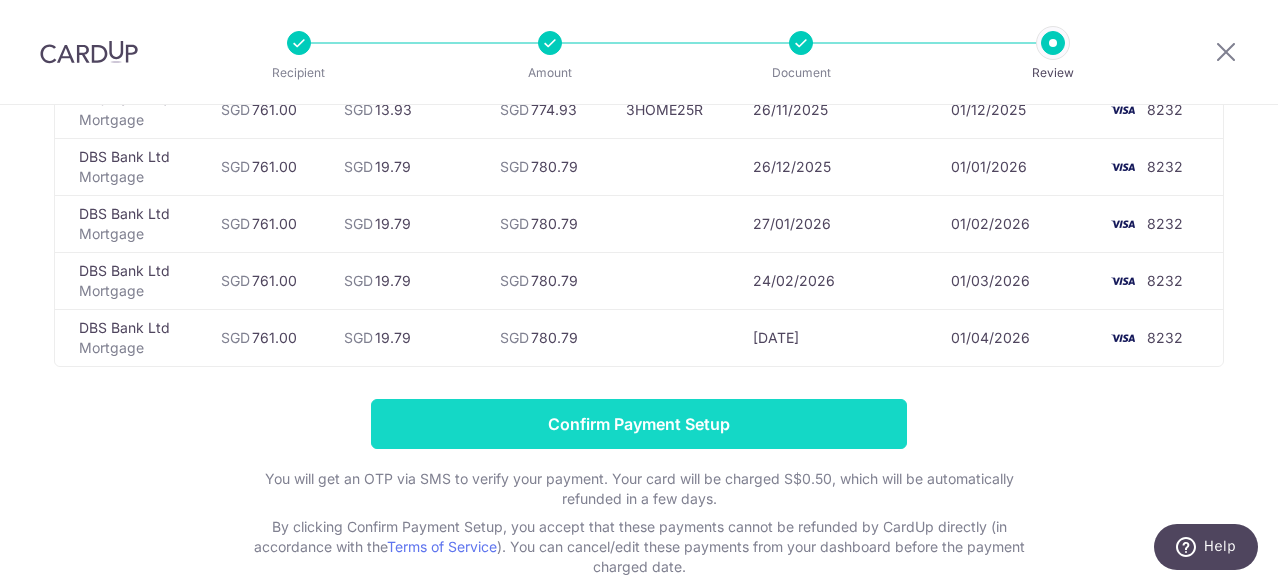 click on "Confirm Payment Setup" at bounding box center (639, 424) 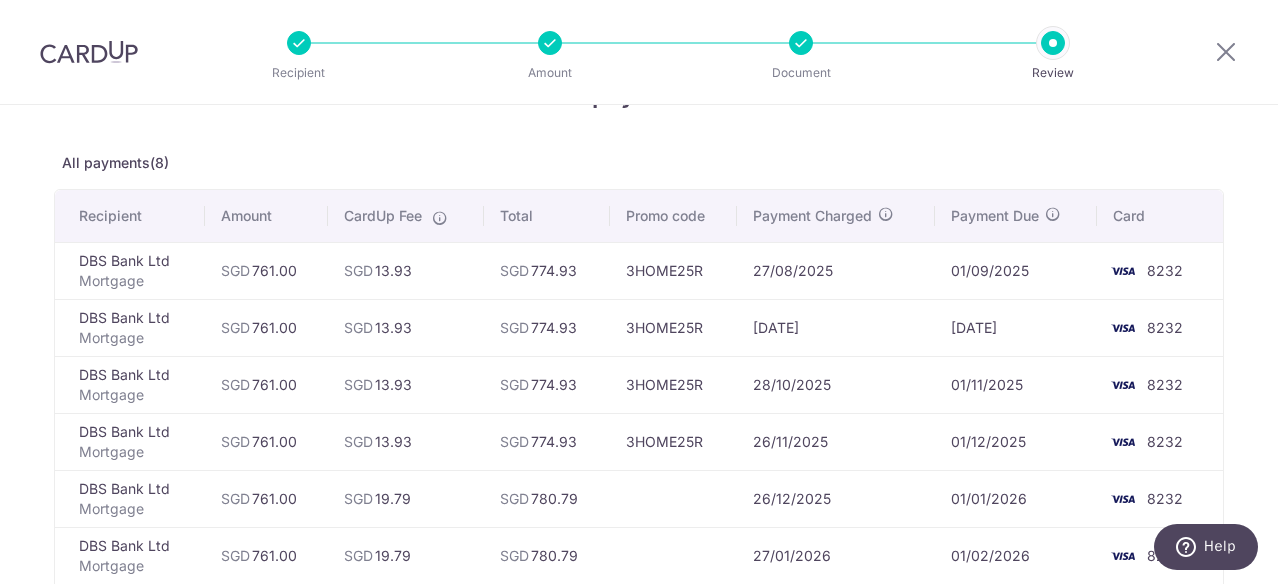 scroll, scrollTop: 0, scrollLeft: 0, axis: both 